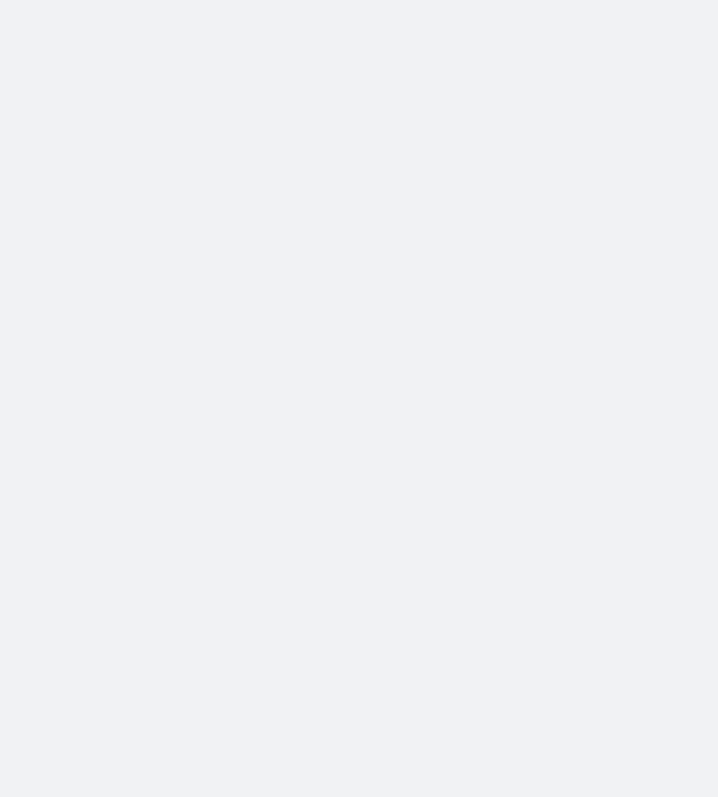 scroll, scrollTop: 0, scrollLeft: 0, axis: both 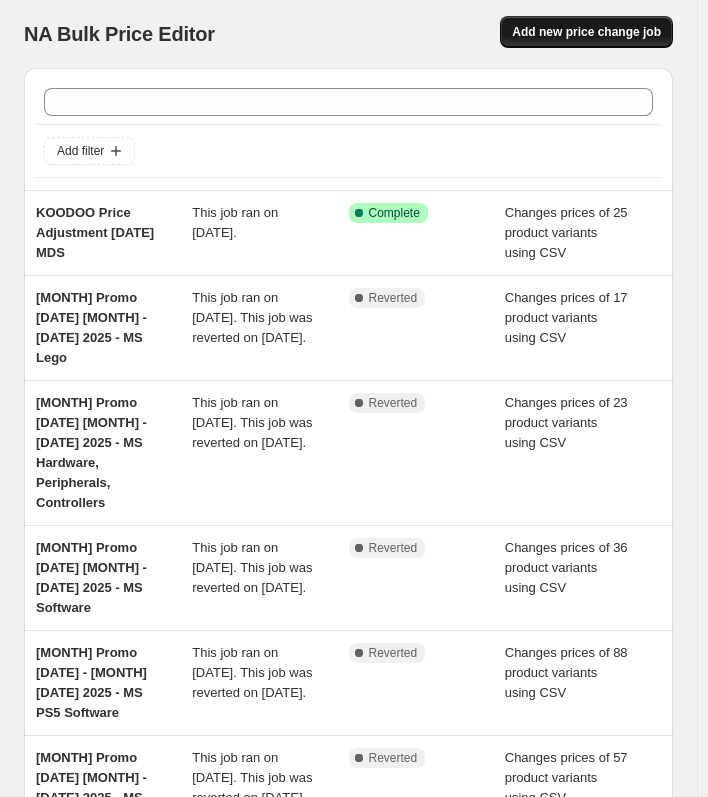click on "Add new price change job" at bounding box center (586, 32) 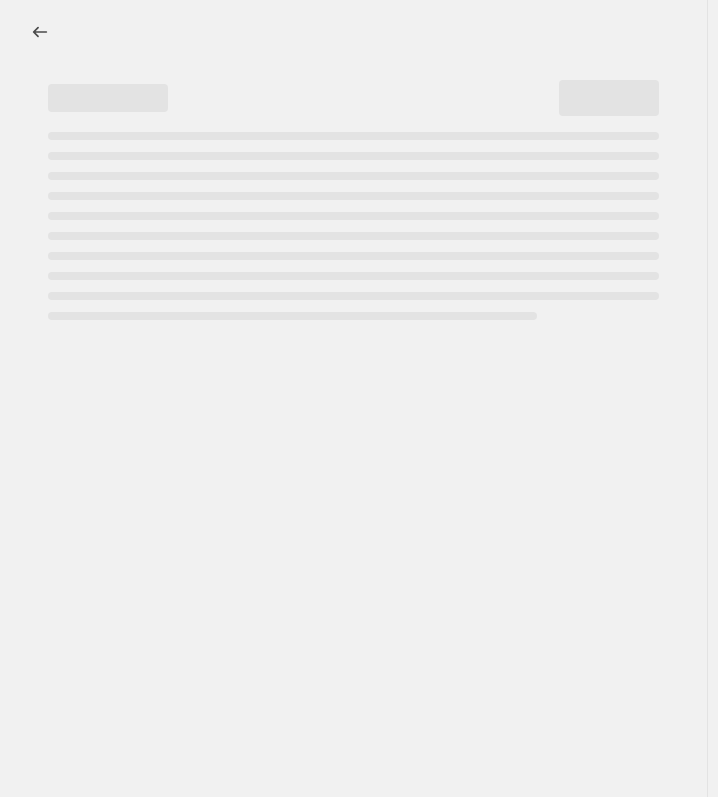 select on "percentage" 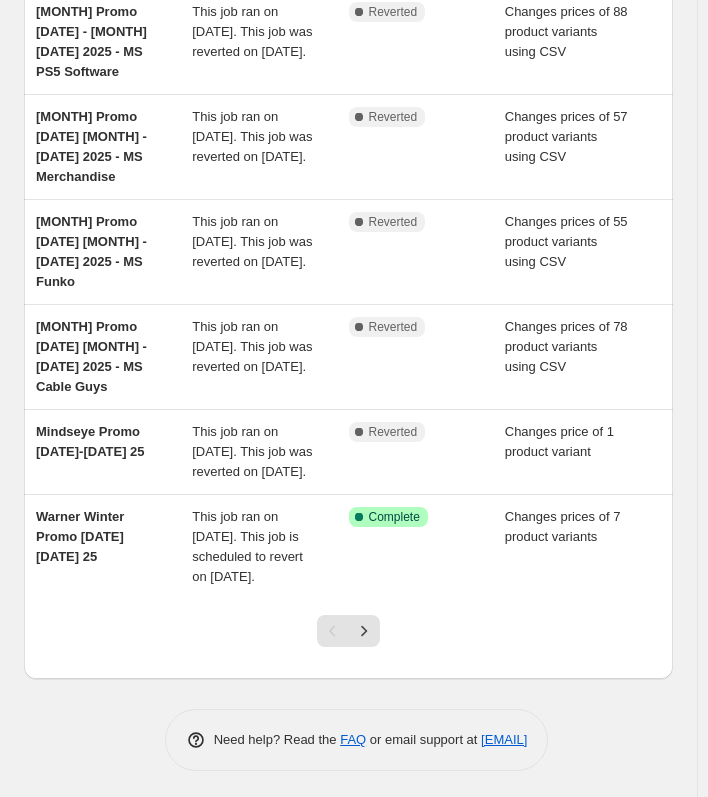 scroll, scrollTop: 645, scrollLeft: 0, axis: vertical 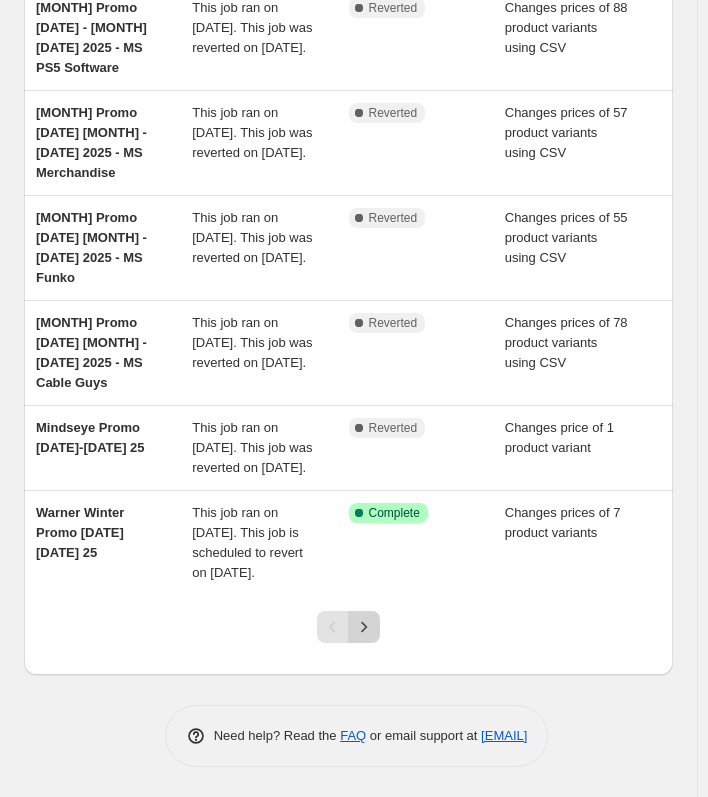 click 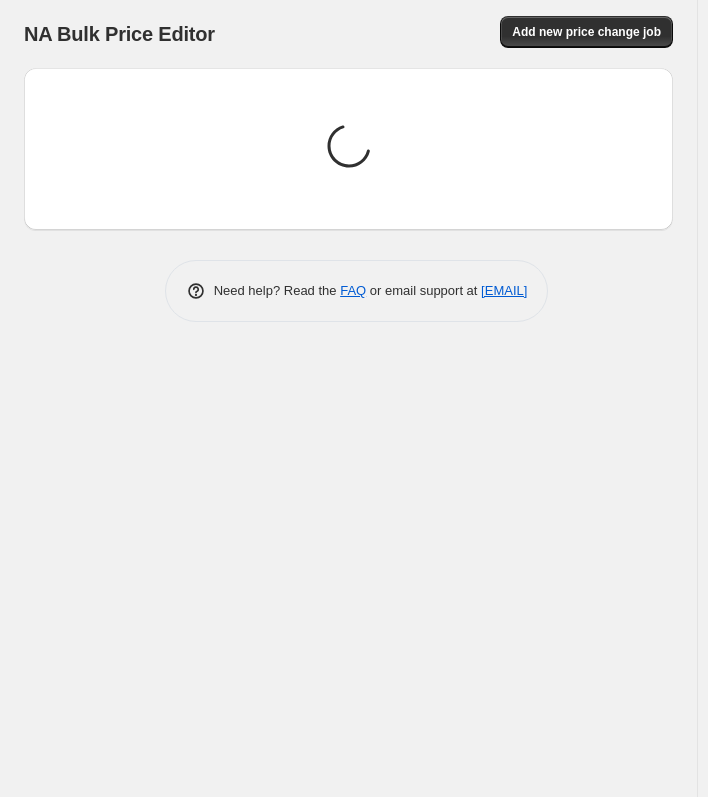 scroll, scrollTop: 0, scrollLeft: 0, axis: both 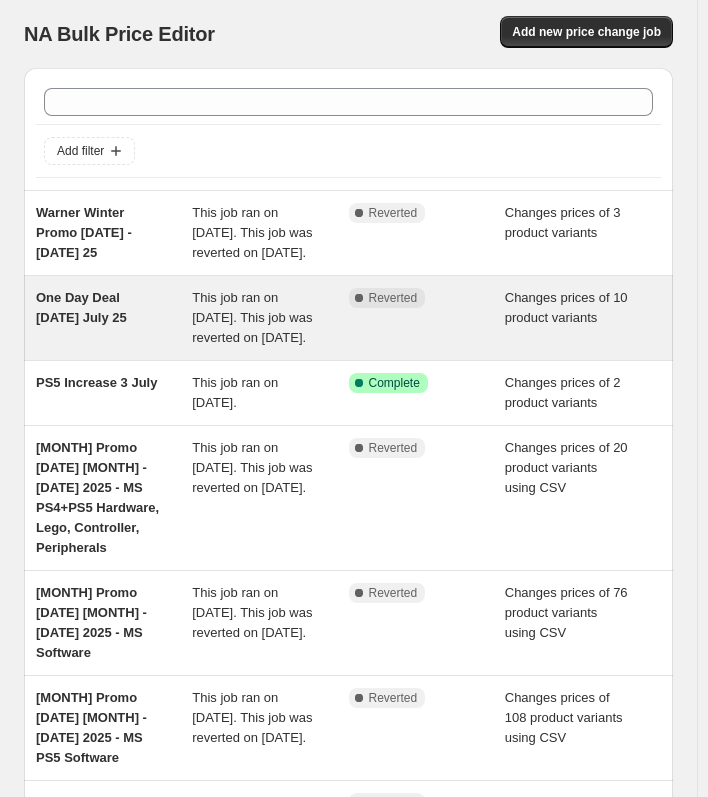 click on "One Day Deal [DATE] July 25" at bounding box center (81, 307) 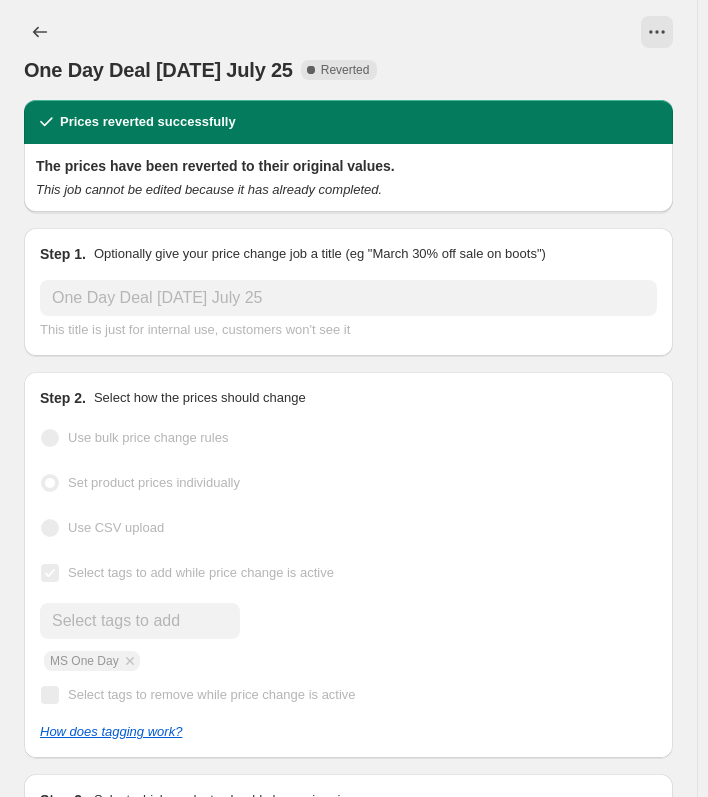 click on "Step 1. Optionally give your price change job a title (eg "March 30% off sale on boots") One Day Deal [DATE] July 25 This title is just for internal use, customers won't see it" at bounding box center (348, 292) 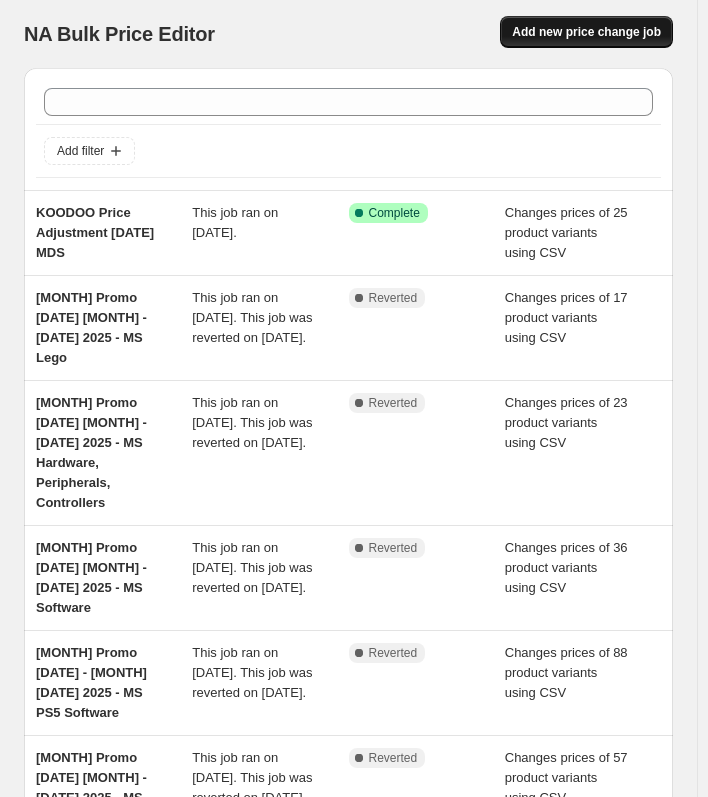 click on "Add new price change job" at bounding box center (586, 32) 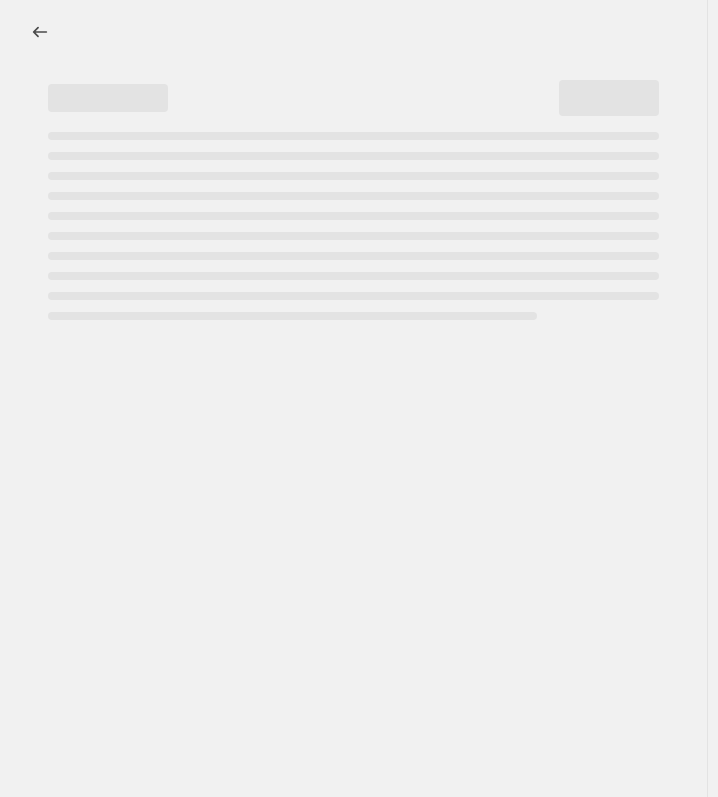 select on "percentage" 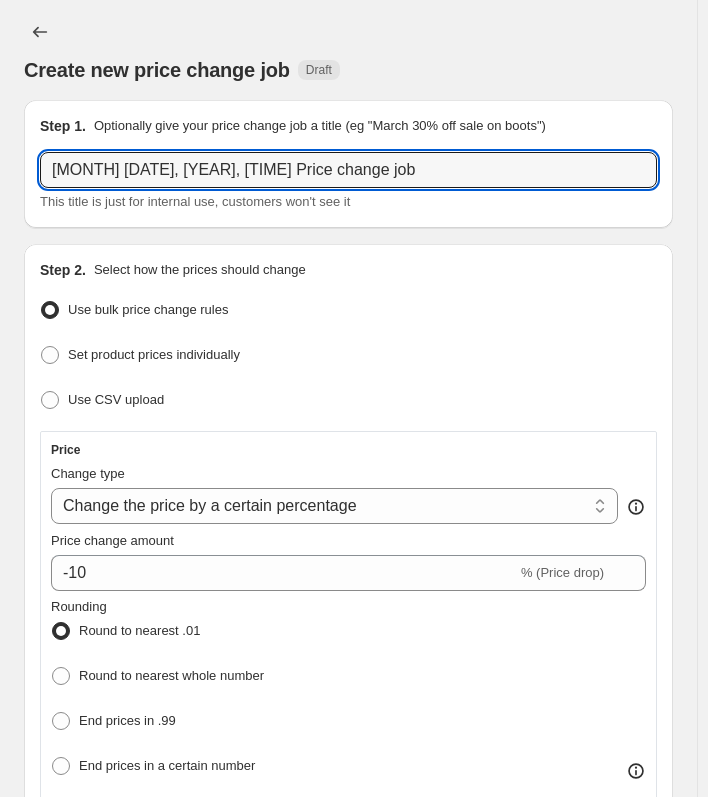 drag, startPoint x: 405, startPoint y: 171, endPoint x: -241, endPoint y: 167, distance: 646.0124 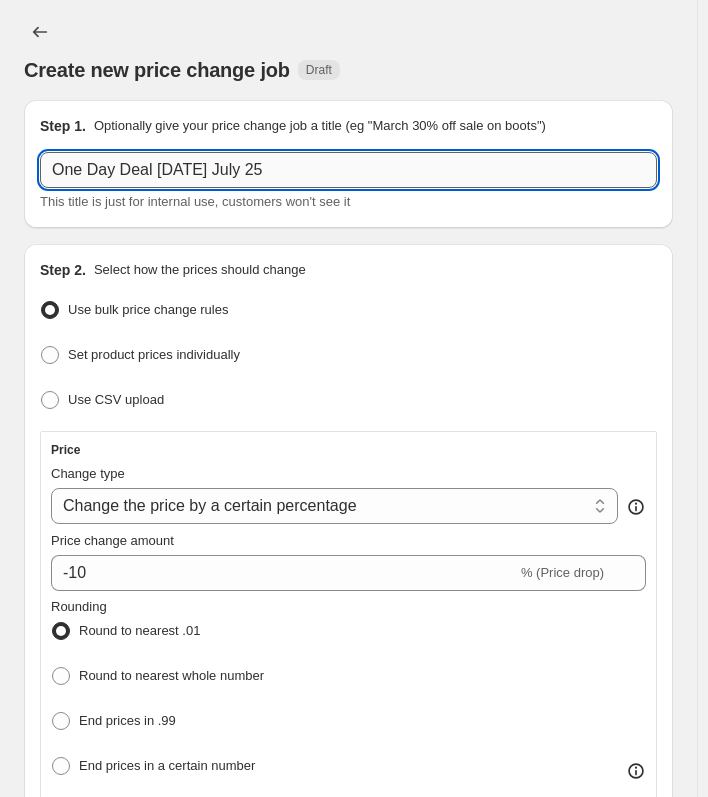 drag, startPoint x: 174, startPoint y: 167, endPoint x: 201, endPoint y: 166, distance: 27.018513 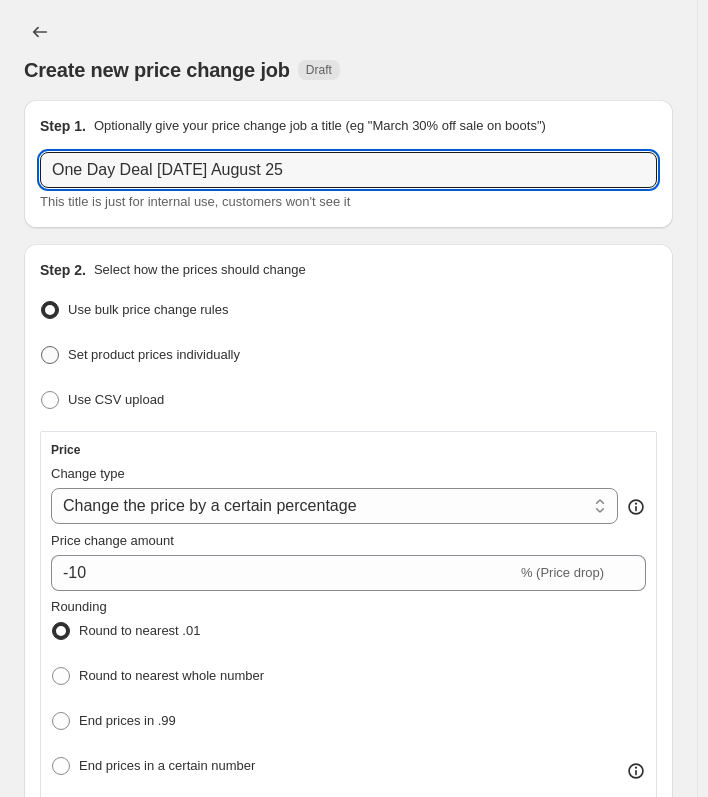 type on "One Day Deal [DATE] August 25" 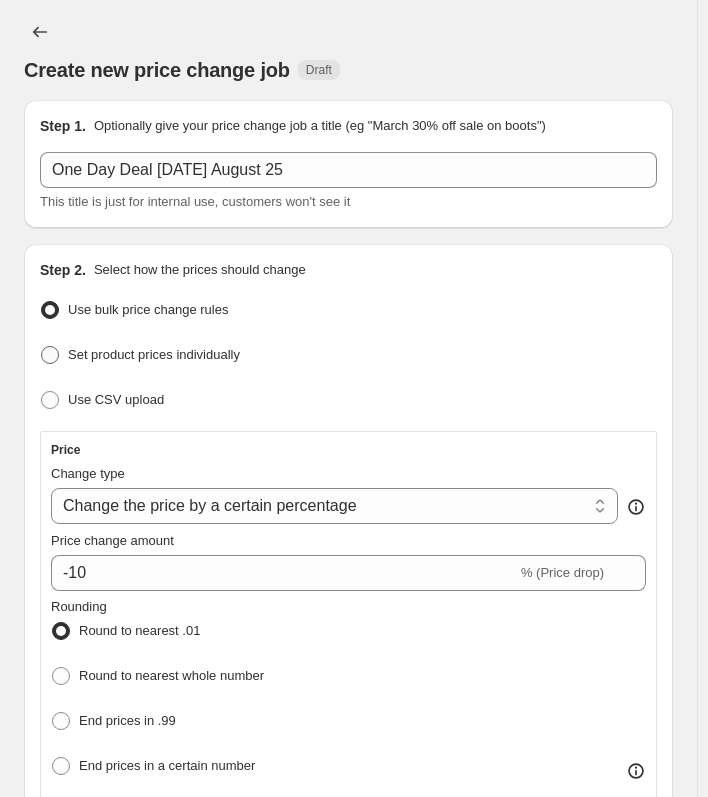 click at bounding box center [50, 355] 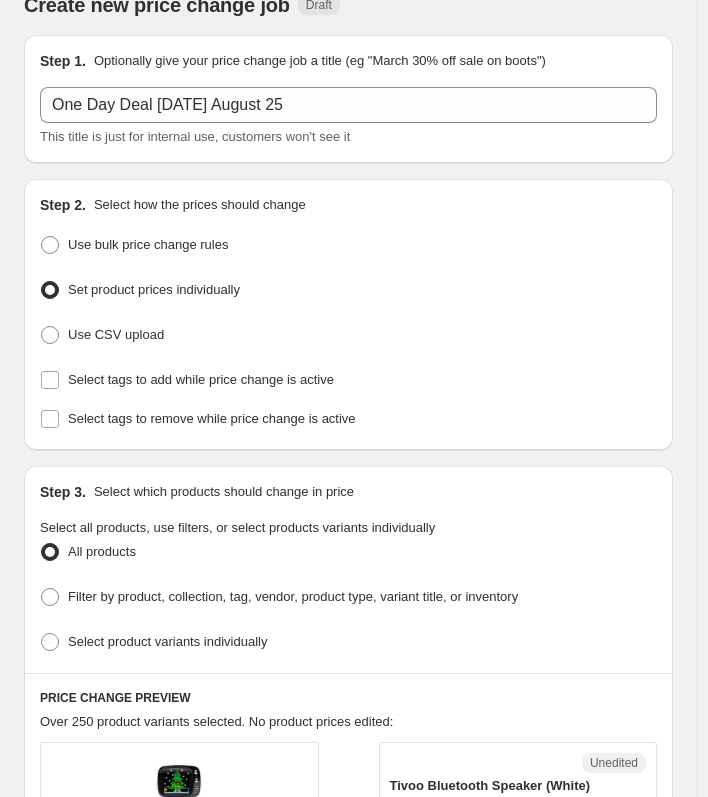 scroll, scrollTop: 100, scrollLeft: 0, axis: vertical 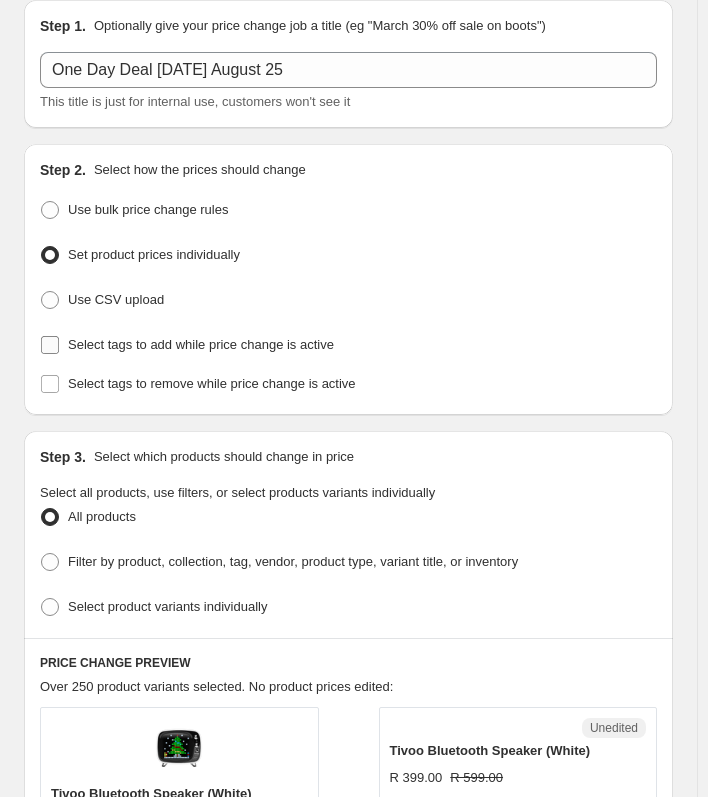 click on "Select tags to add while price change is active" at bounding box center [187, 345] 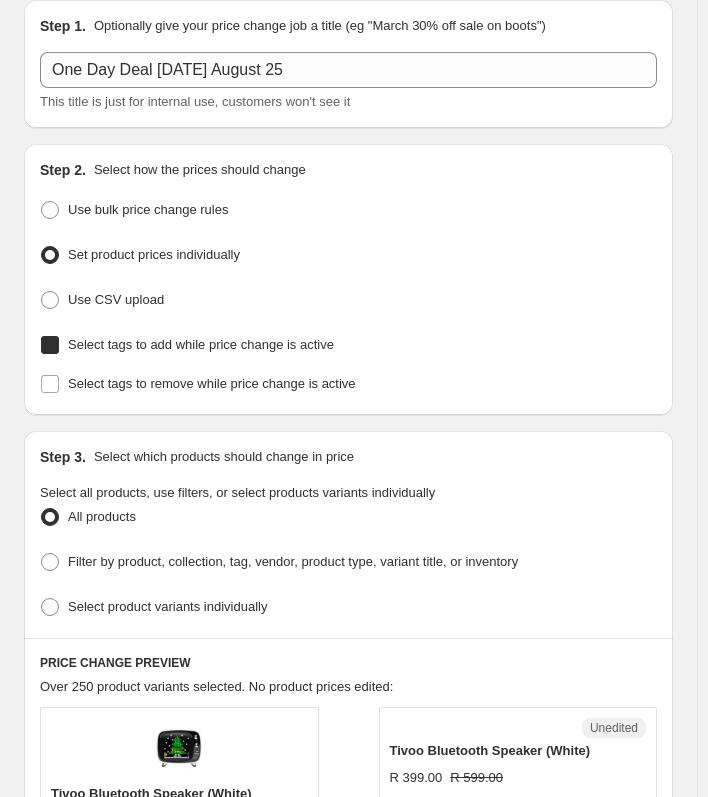 checkbox on "true" 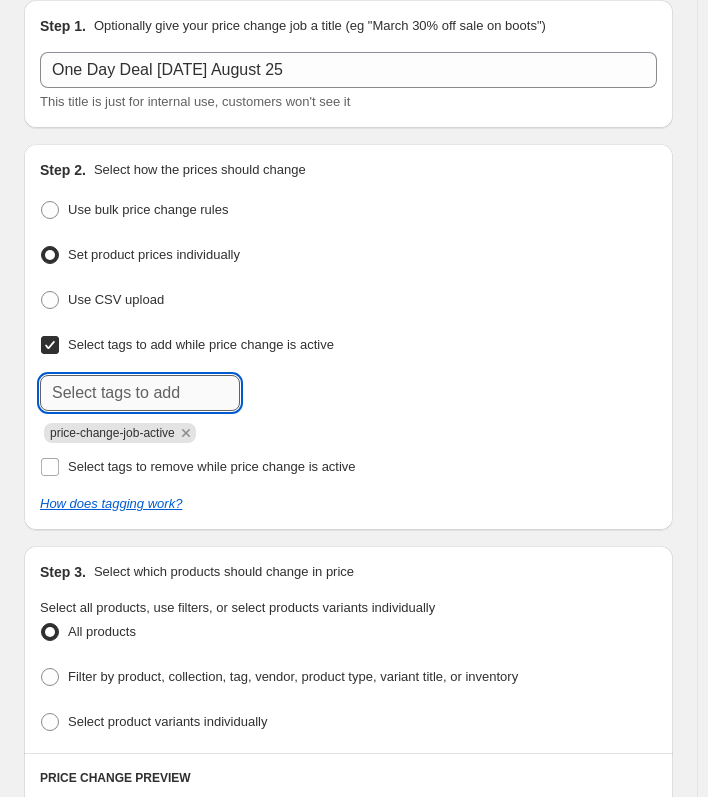 click at bounding box center (140, 393) 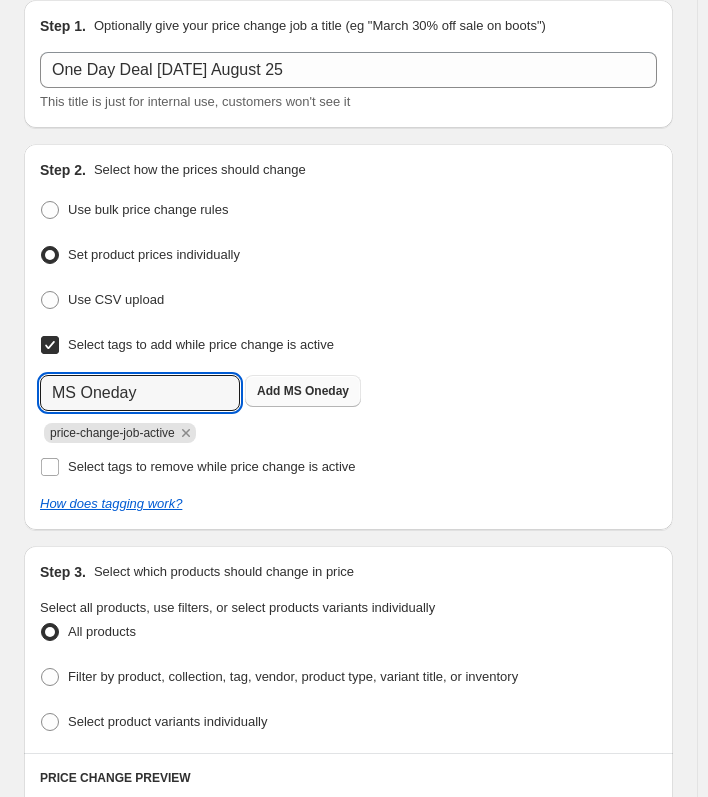 type on "MS Oneday" 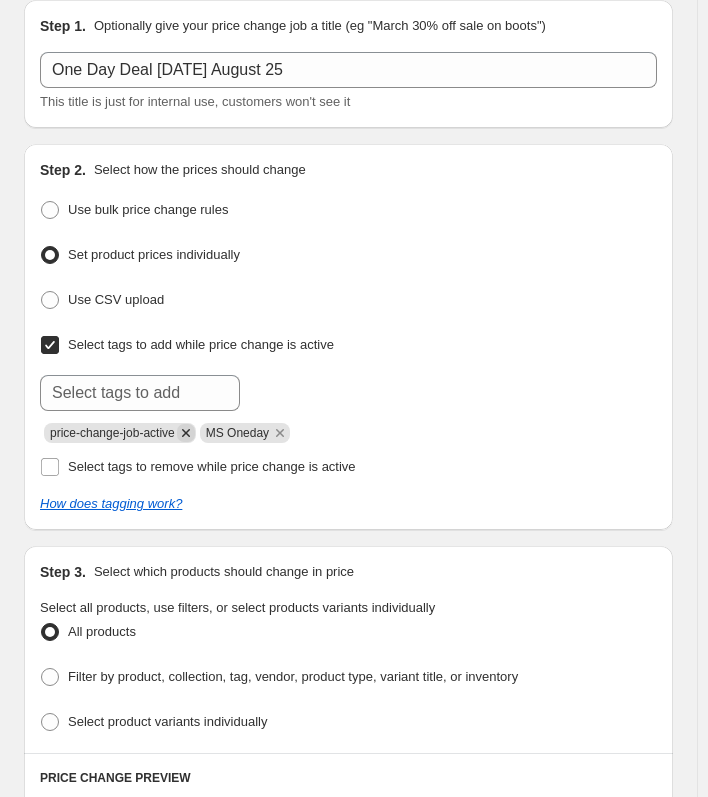 click 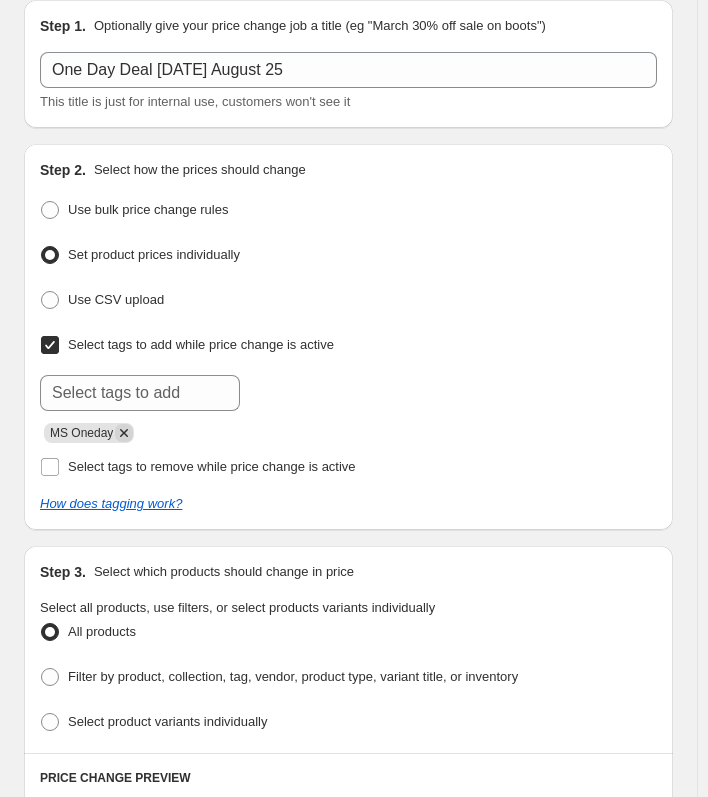 click 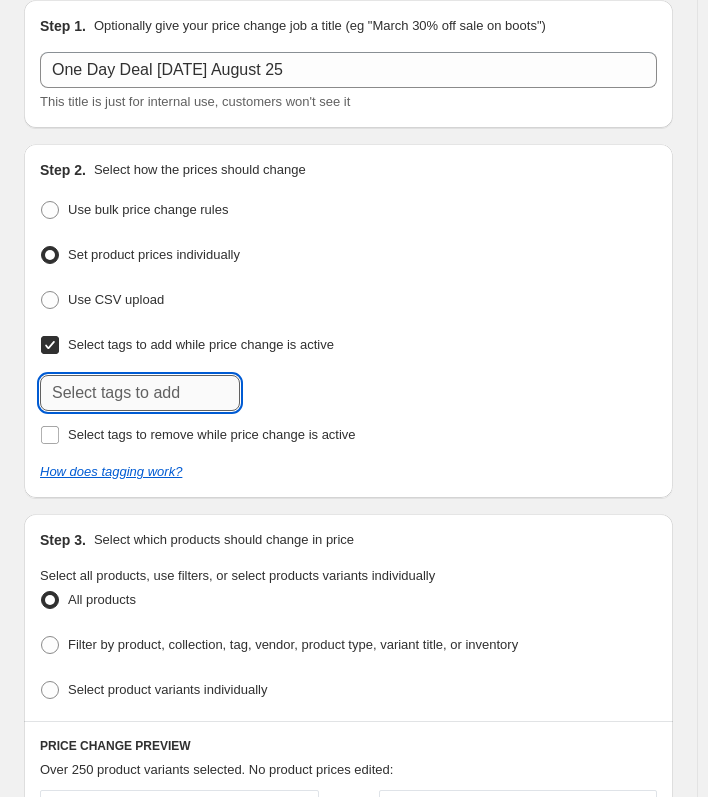 click at bounding box center (140, 393) 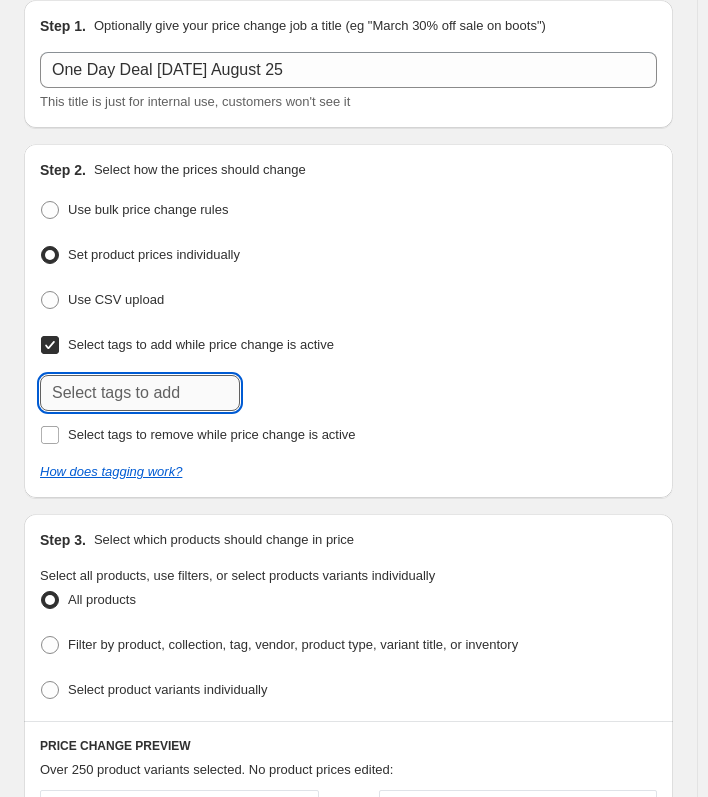 paste on "MS One Day" 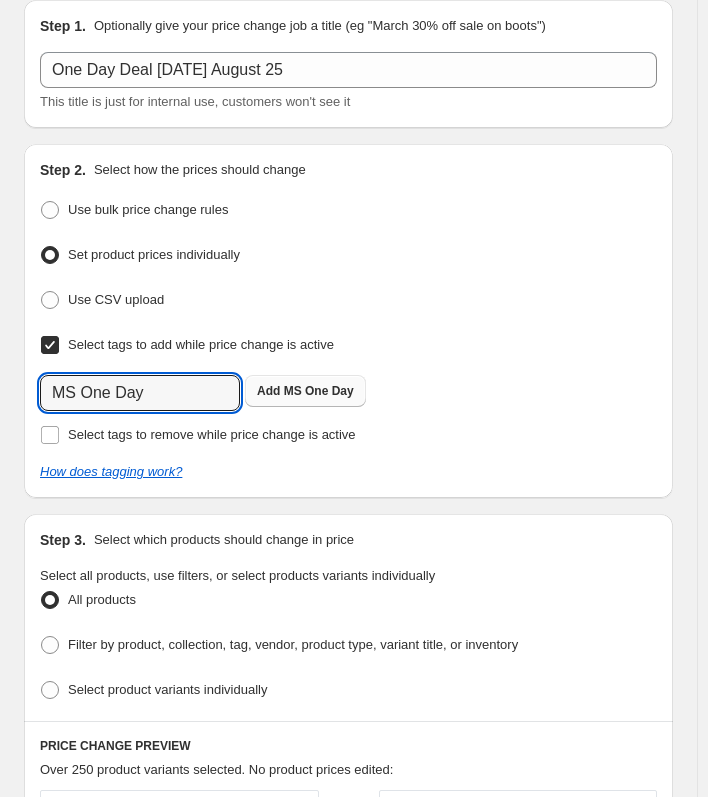 type on "MS One Day" 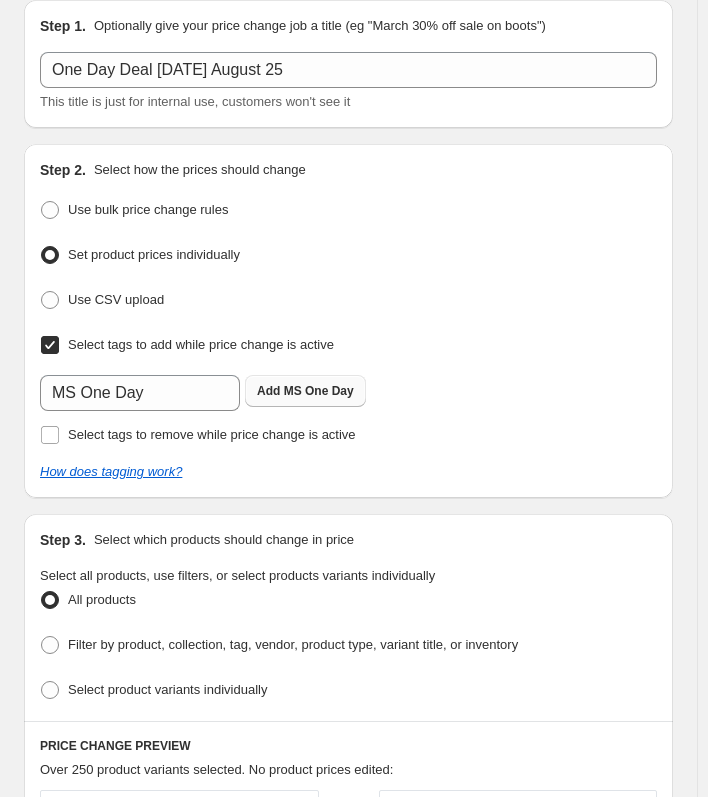click on "Add" at bounding box center [268, 391] 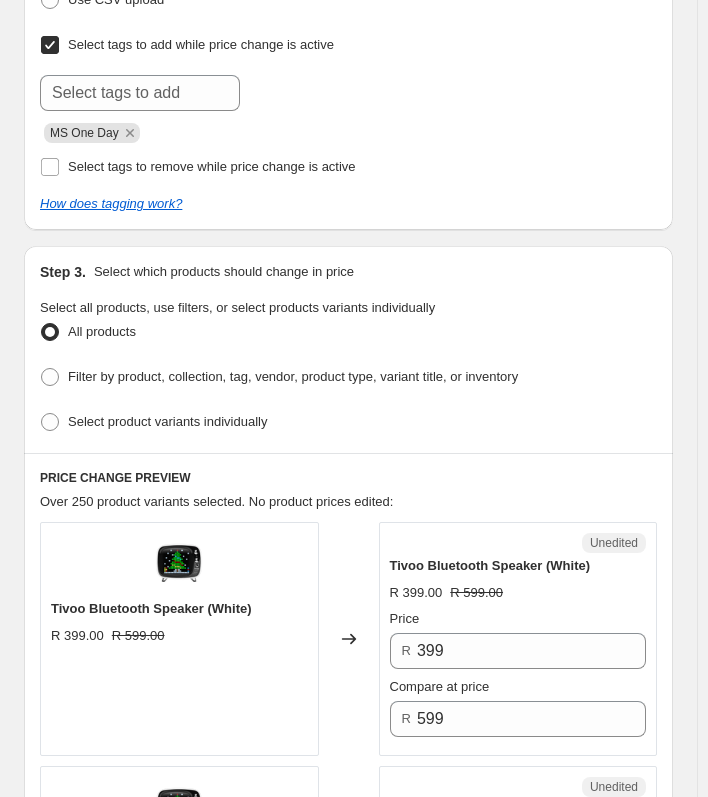 scroll, scrollTop: 500, scrollLeft: 0, axis: vertical 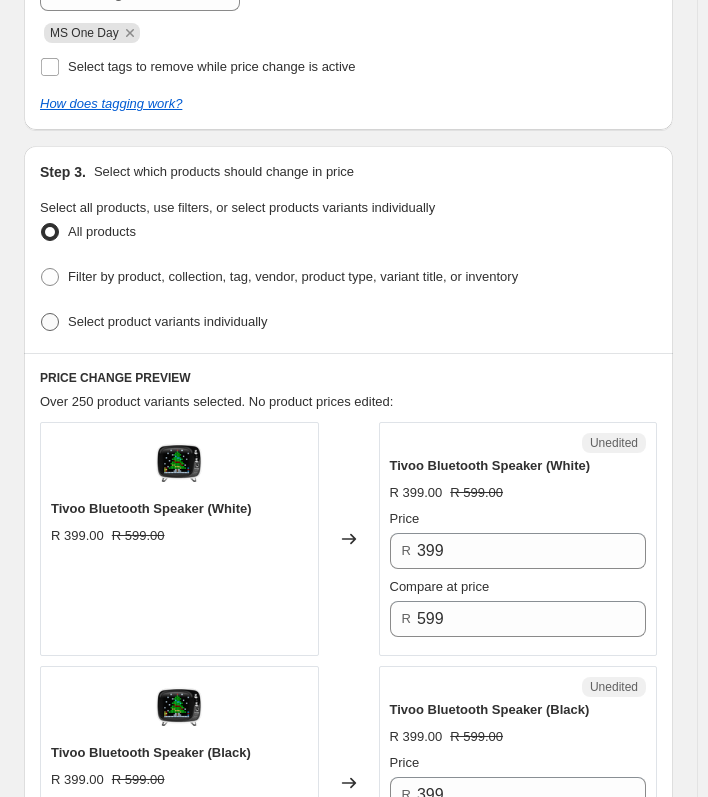 click at bounding box center (50, 322) 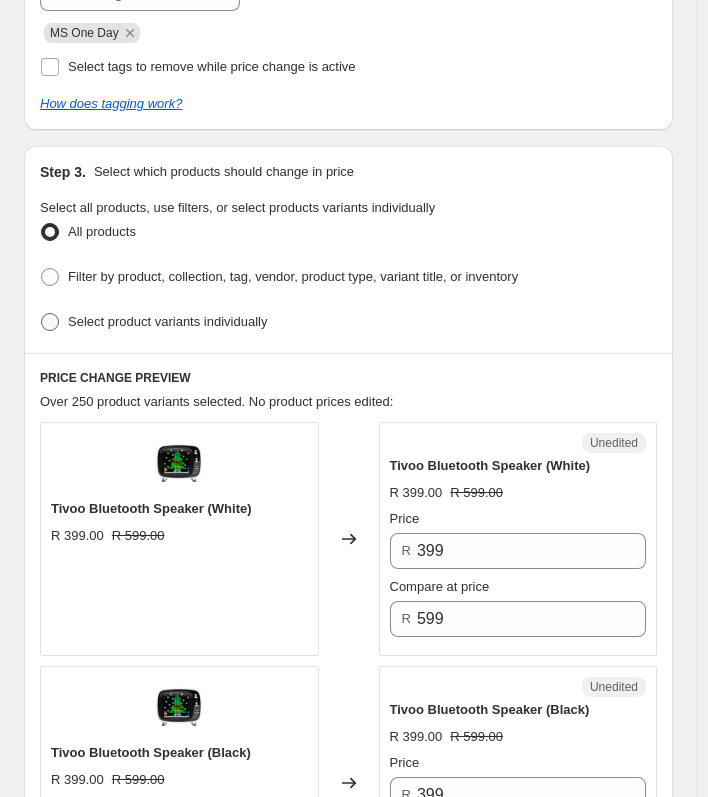 radio on "true" 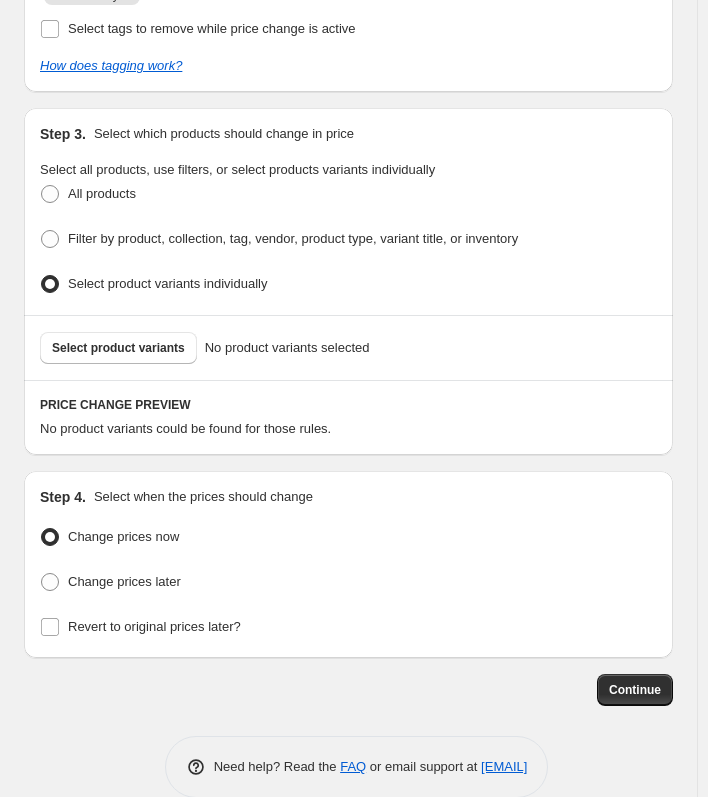 scroll, scrollTop: 559, scrollLeft: 0, axis: vertical 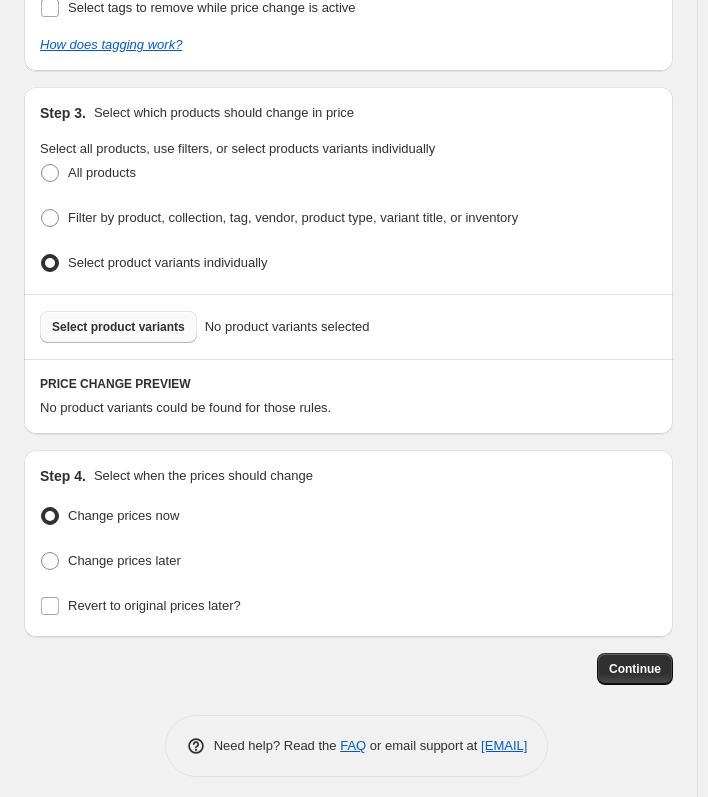 click on "Select product variants" at bounding box center (118, 327) 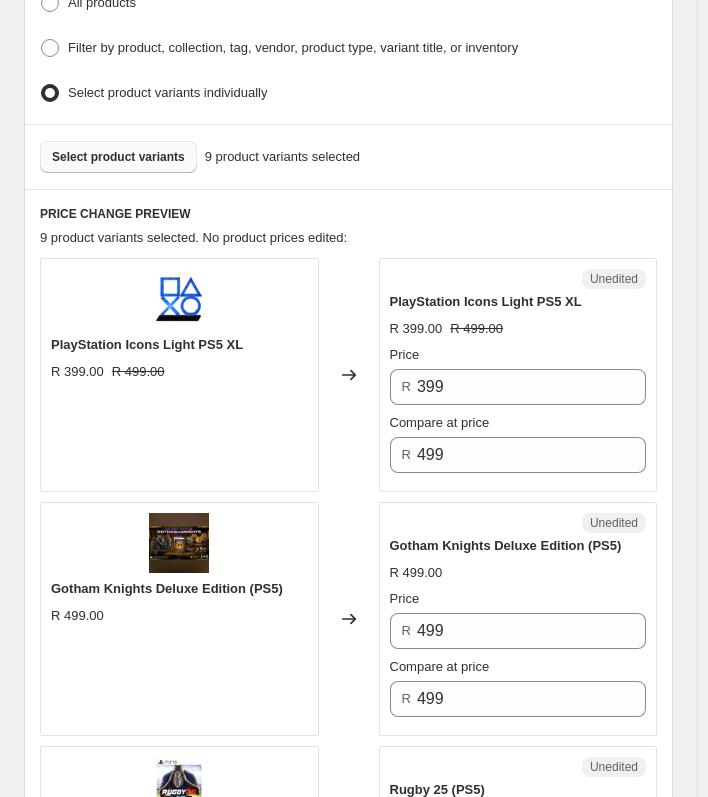 scroll, scrollTop: 764, scrollLeft: 0, axis: vertical 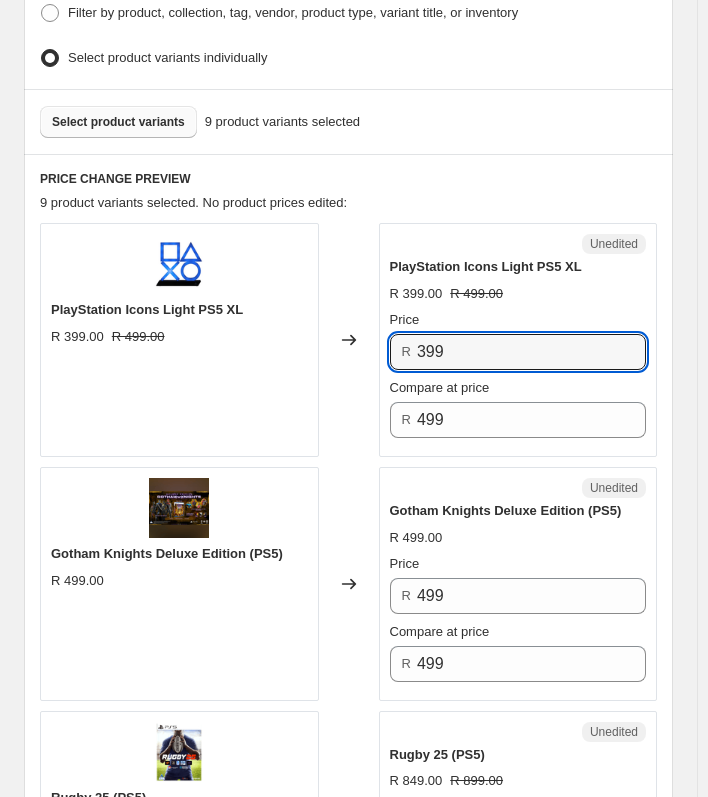 drag, startPoint x: 465, startPoint y: 346, endPoint x: 354, endPoint y: 348, distance: 111.01801 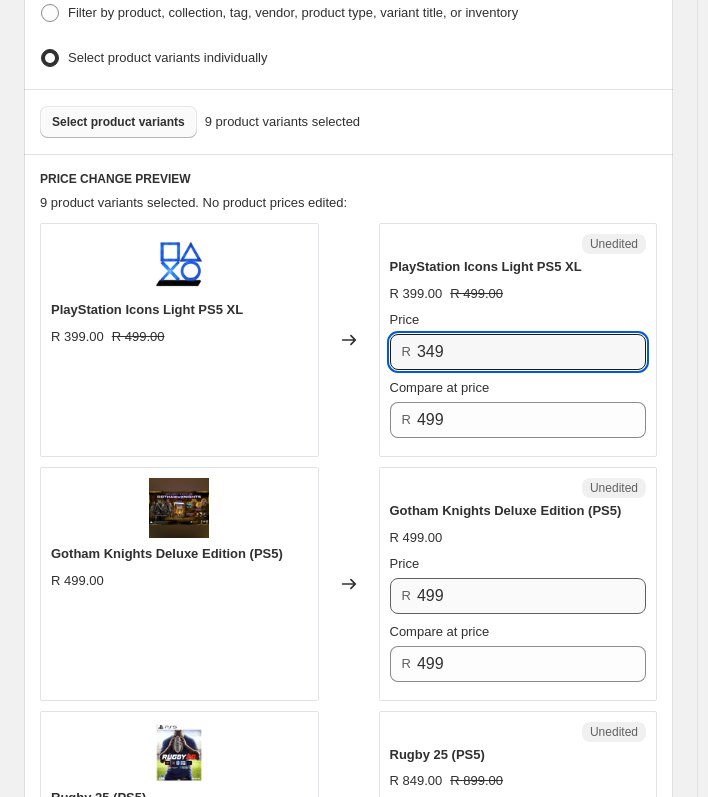 type on "349" 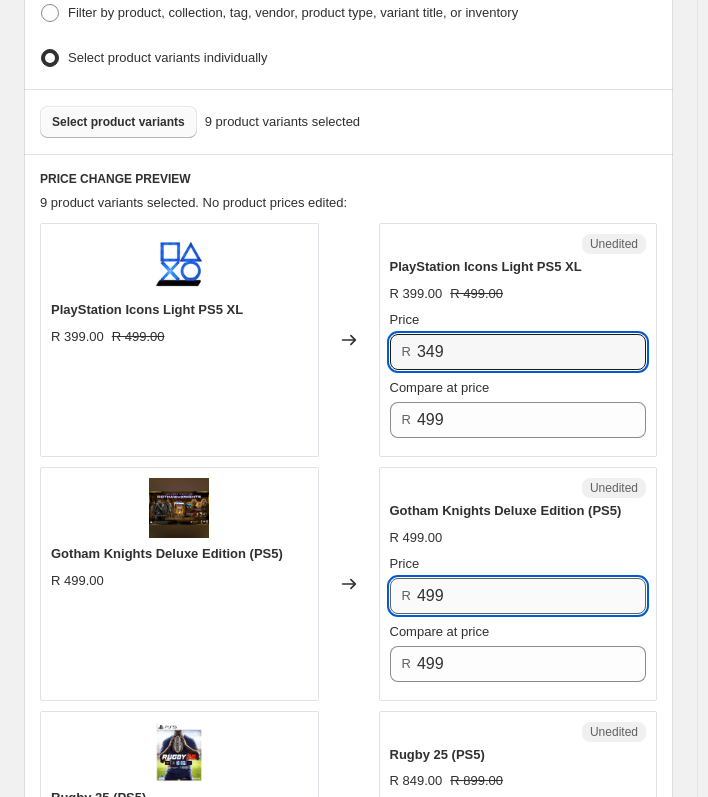 click on "499" at bounding box center [531, 596] 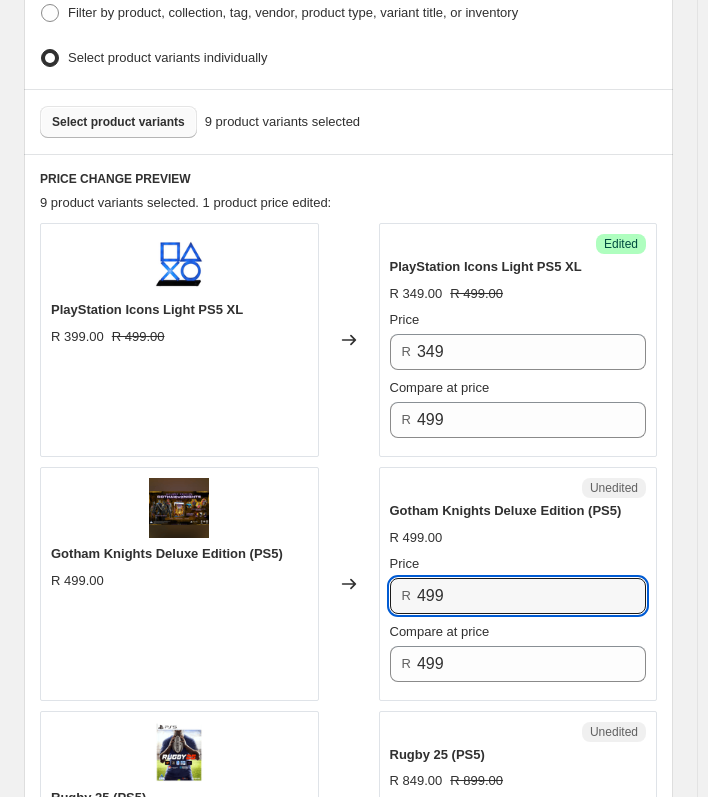 drag, startPoint x: 489, startPoint y: 593, endPoint x: 284, endPoint y: 591, distance: 205.00975 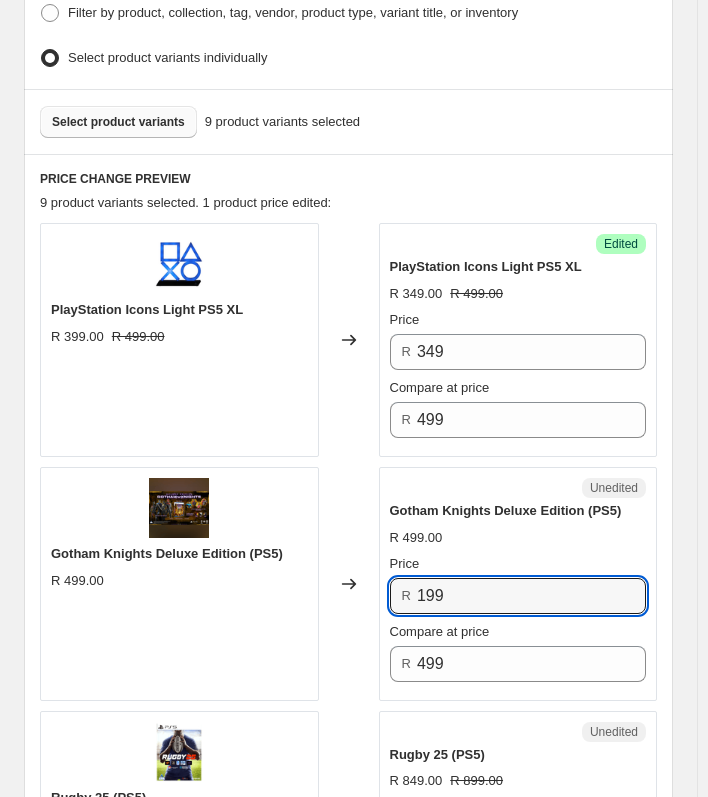 type on "199" 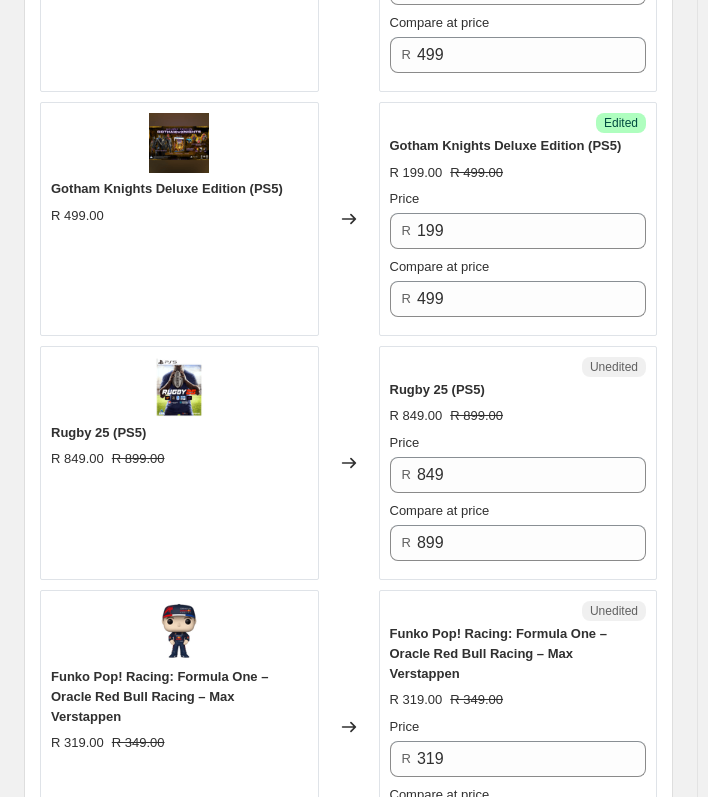 scroll, scrollTop: 1164, scrollLeft: 0, axis: vertical 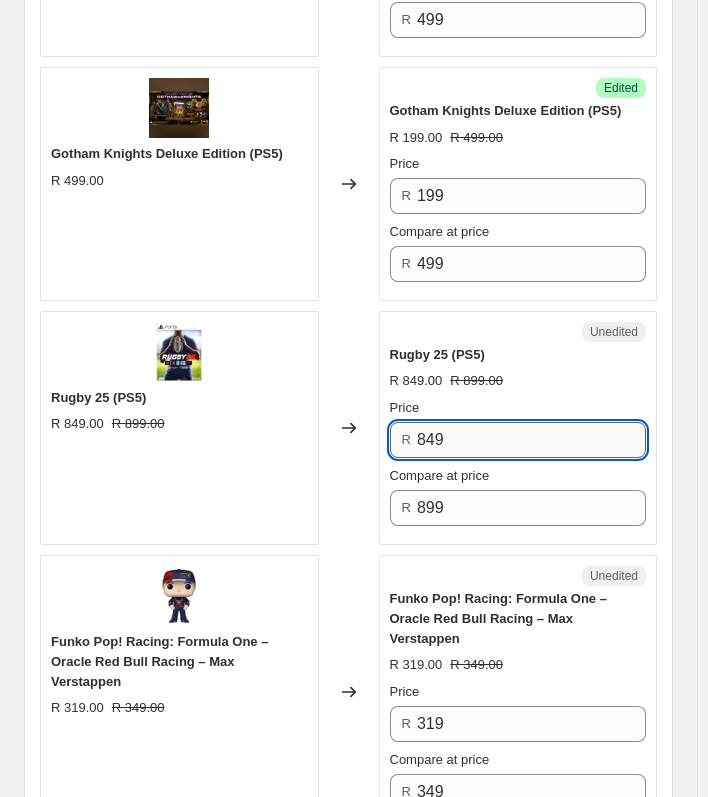 click on "849" at bounding box center (531, 440) 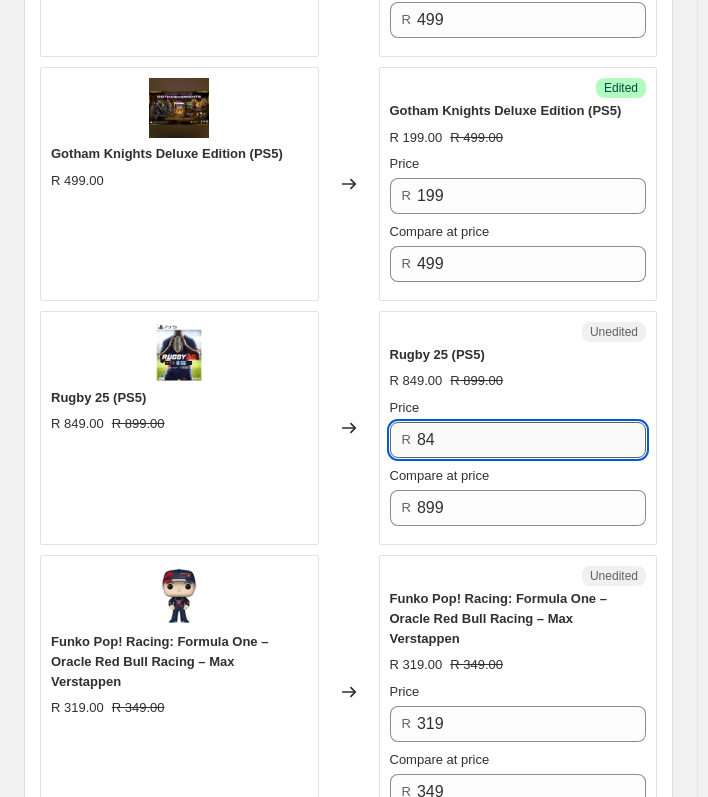 type on "8" 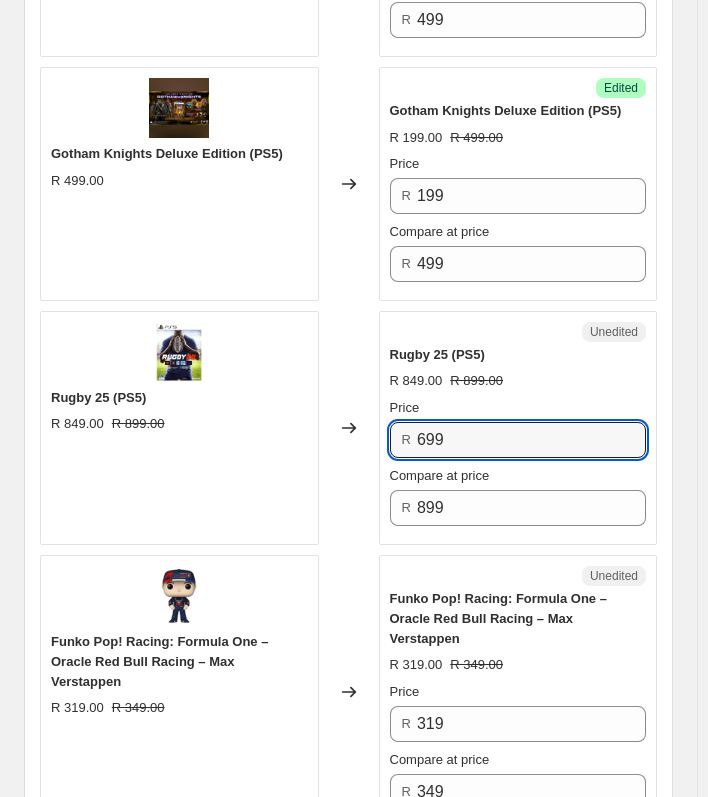type on "699" 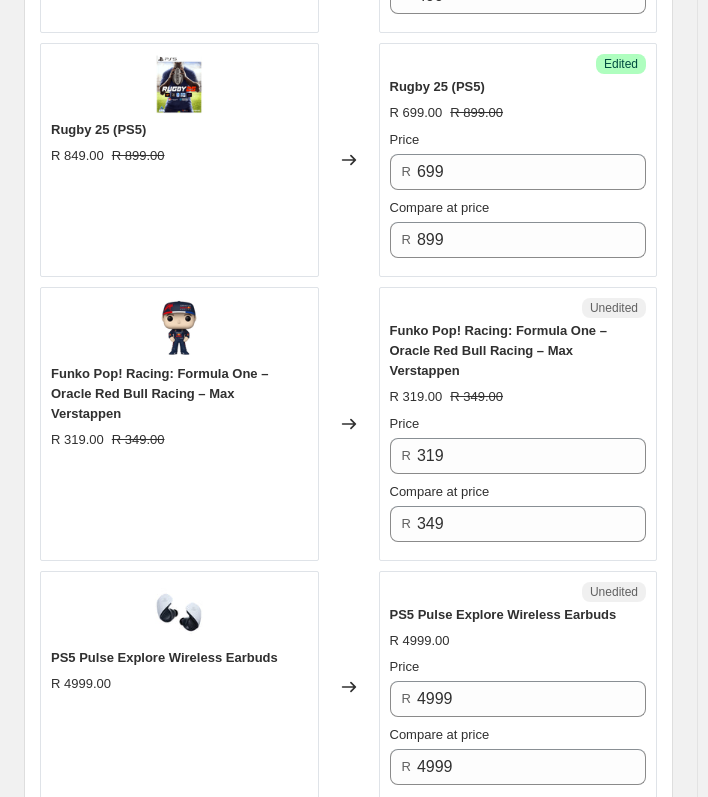 scroll, scrollTop: 1464, scrollLeft: 0, axis: vertical 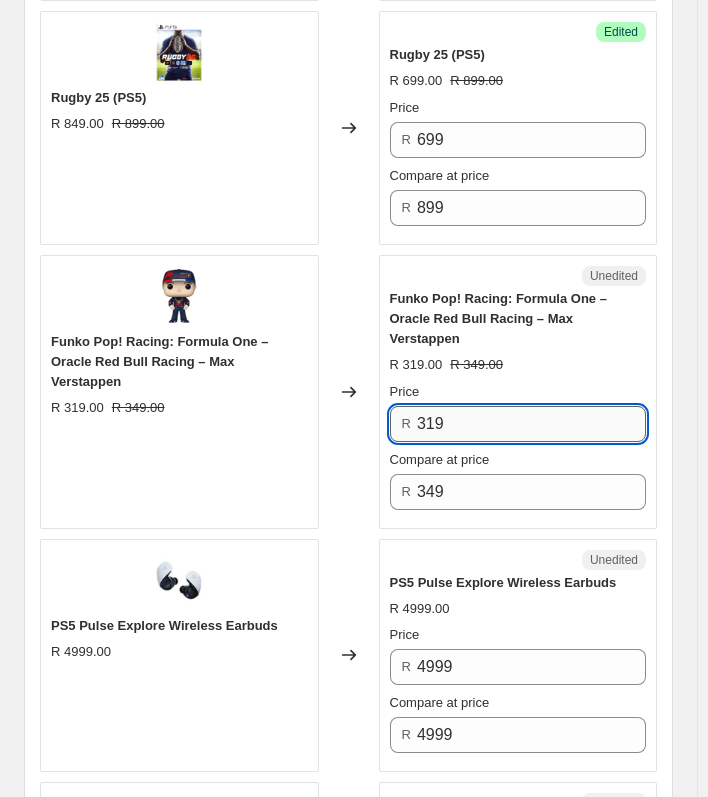 click on "319" at bounding box center [531, 424] 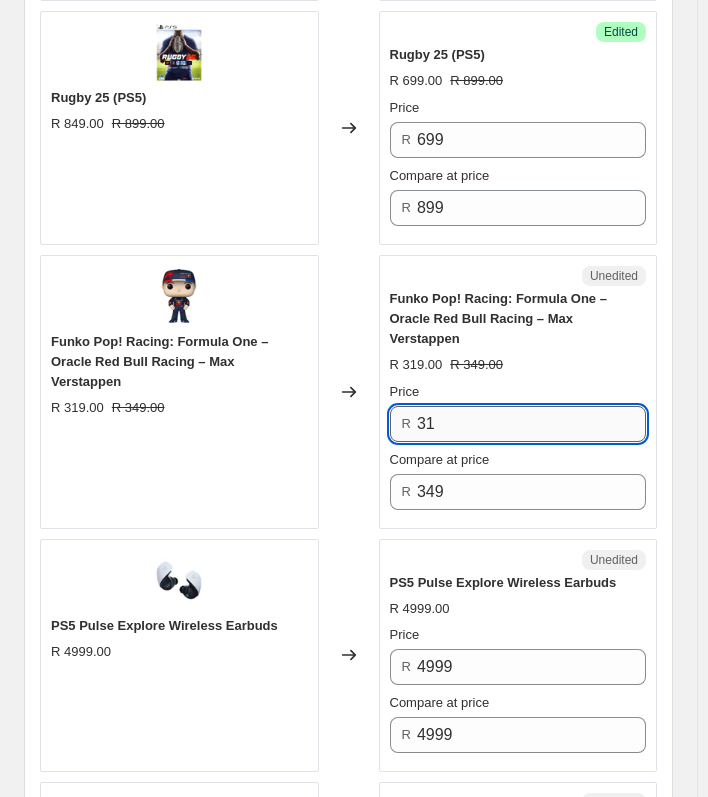 type on "3" 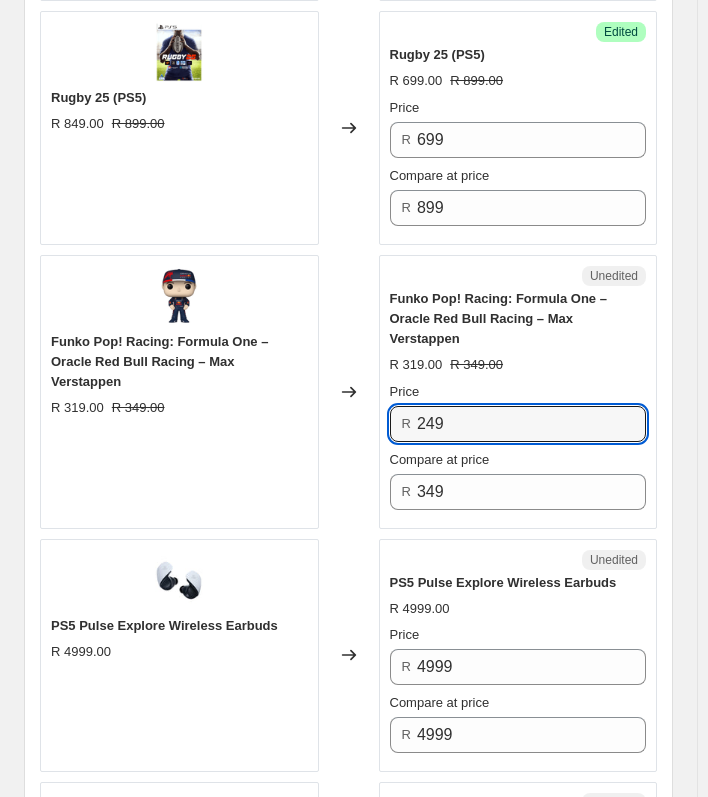 type on "249" 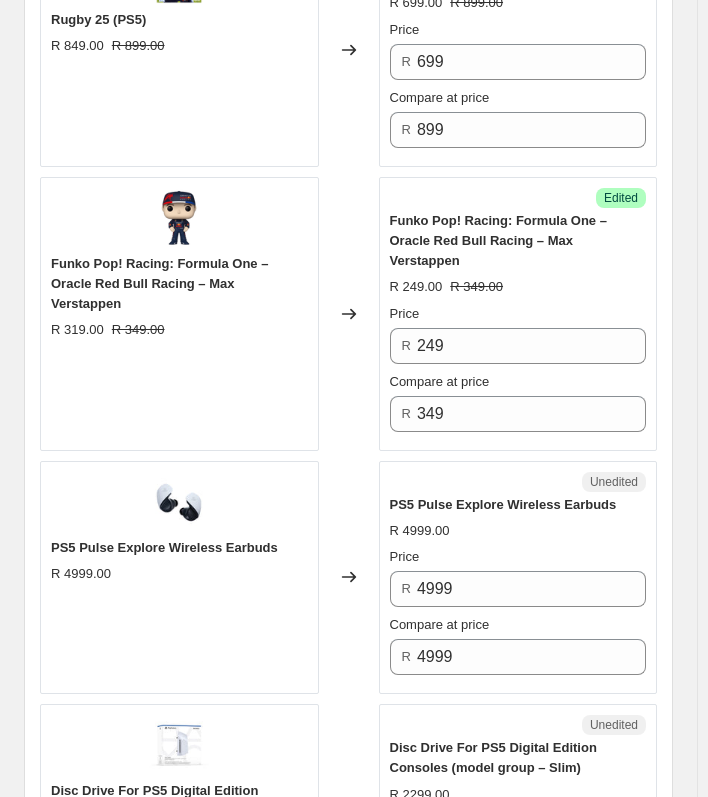 scroll, scrollTop: 1564, scrollLeft: 0, axis: vertical 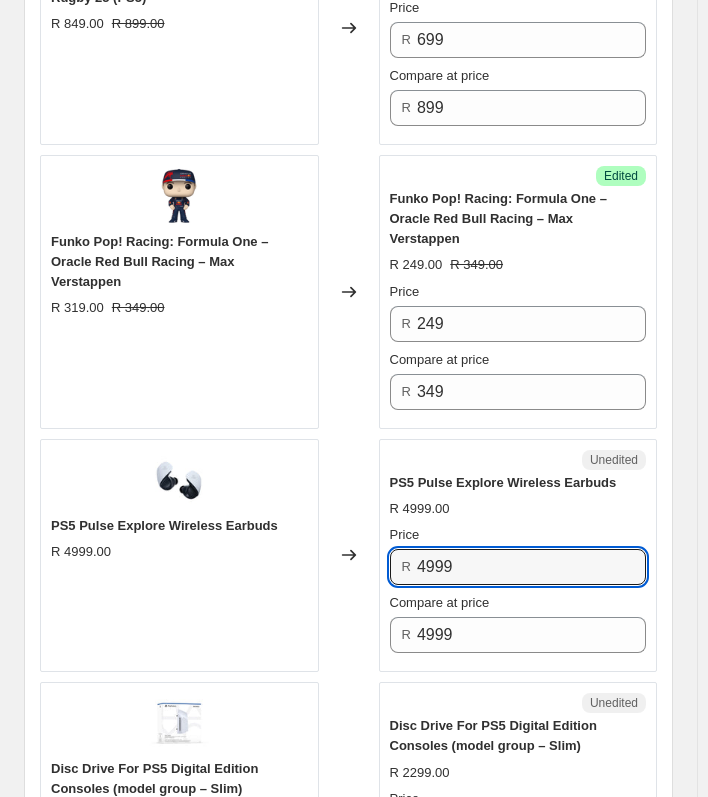 drag, startPoint x: 485, startPoint y: 544, endPoint x: 285, endPoint y: 538, distance: 200.08998 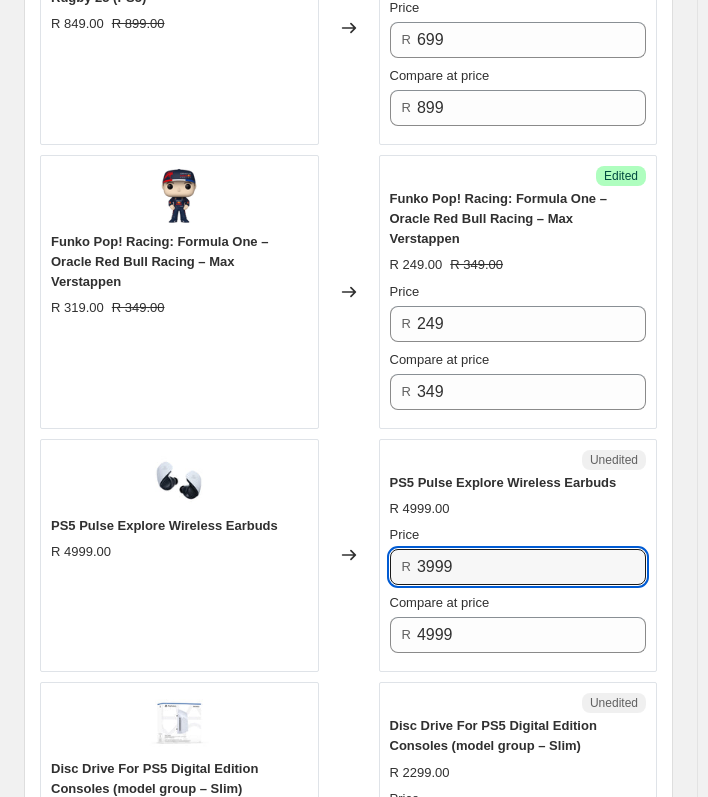 type on "3999" 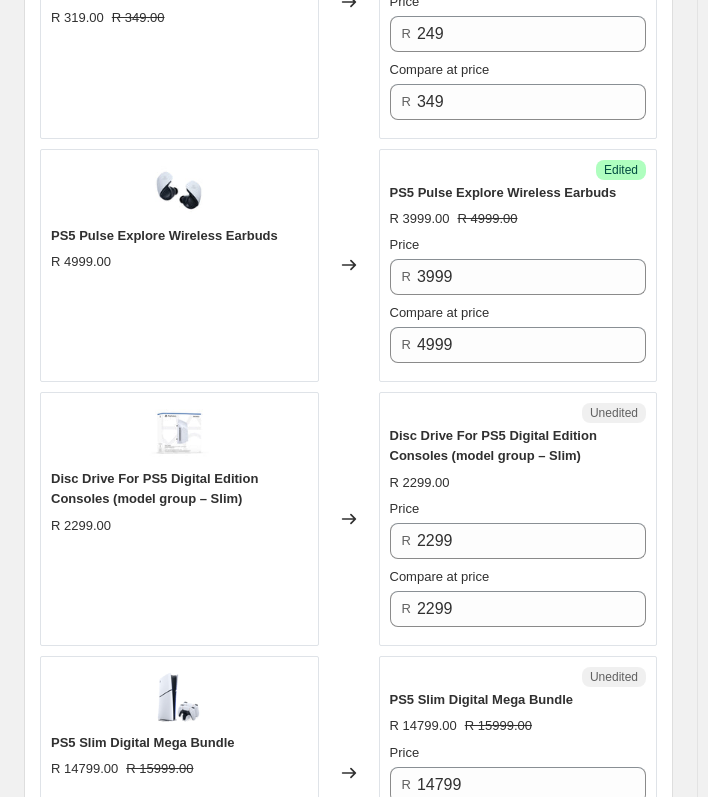 scroll, scrollTop: 1864, scrollLeft: 0, axis: vertical 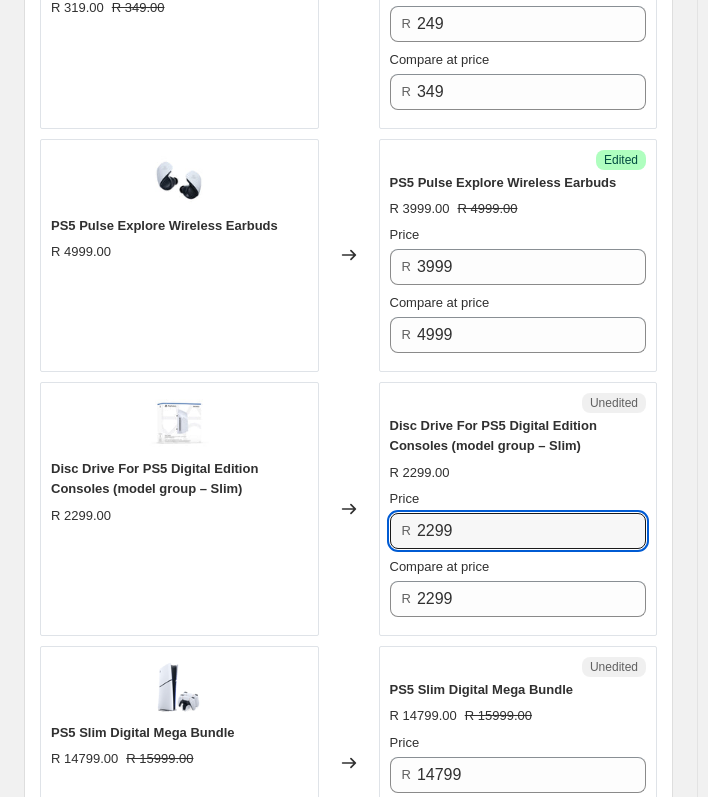 drag, startPoint x: 486, startPoint y: 503, endPoint x: 300, endPoint y: 501, distance: 186.01076 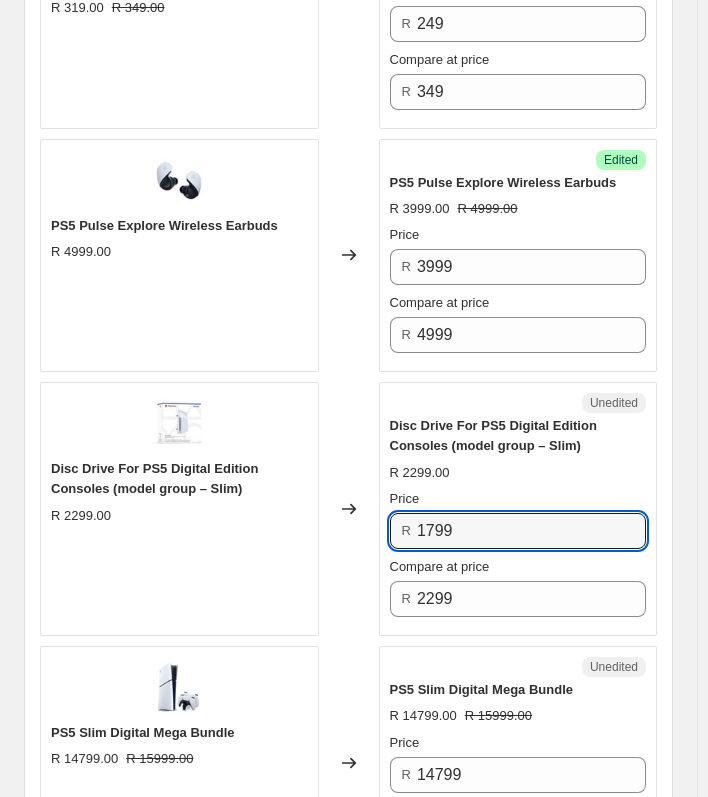 type on "1799" 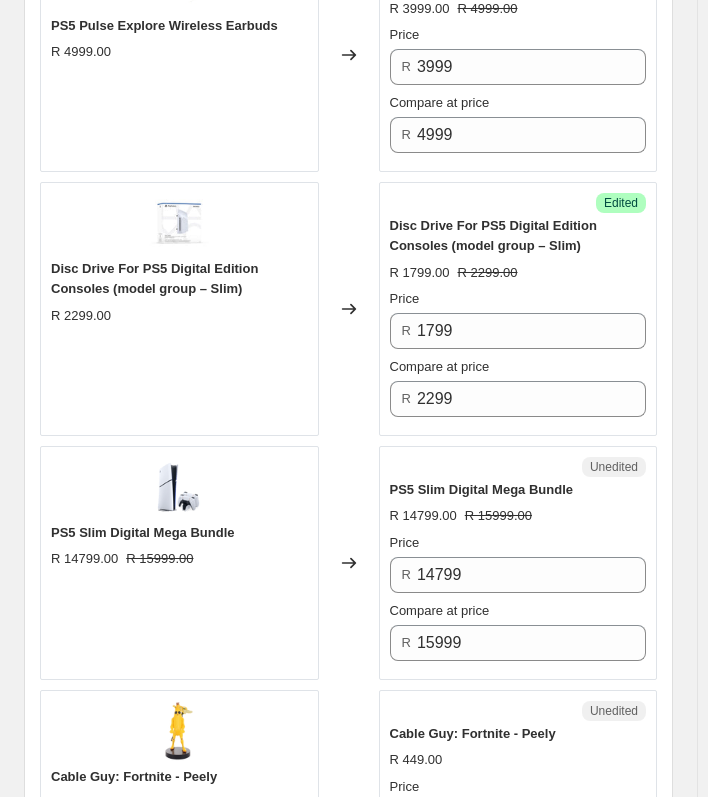 scroll, scrollTop: 2164, scrollLeft: 0, axis: vertical 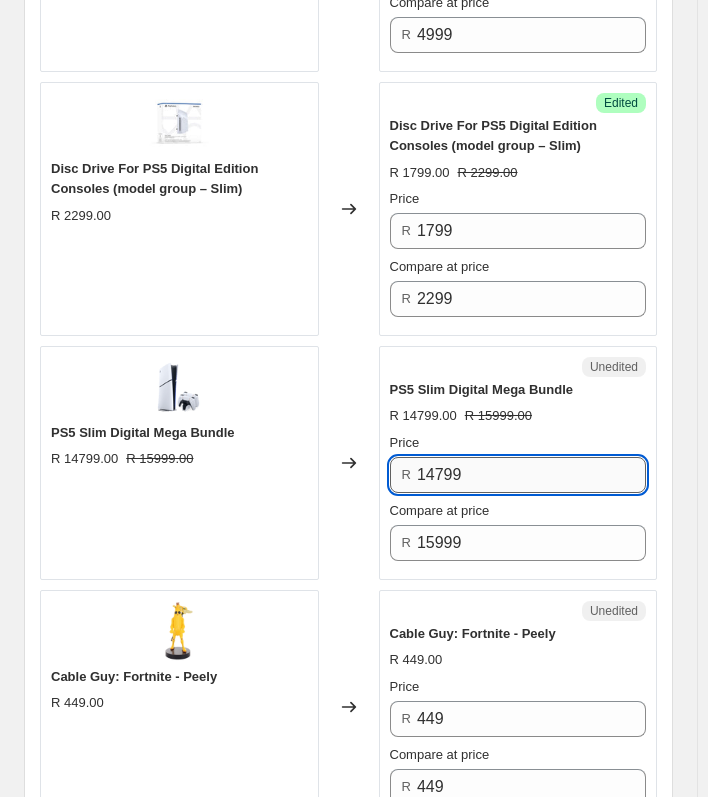 click on "14799" at bounding box center (531, 475) 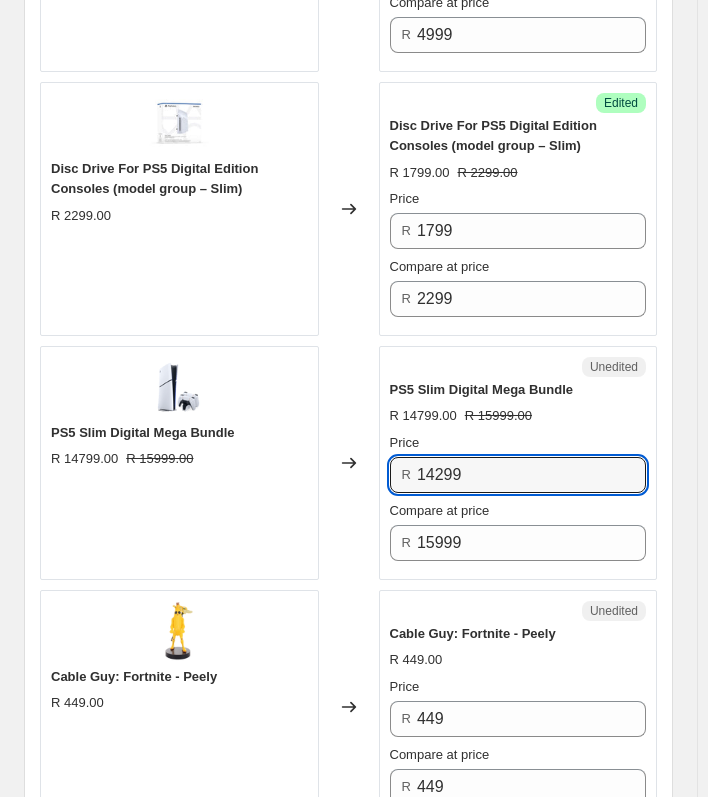 type on "14299" 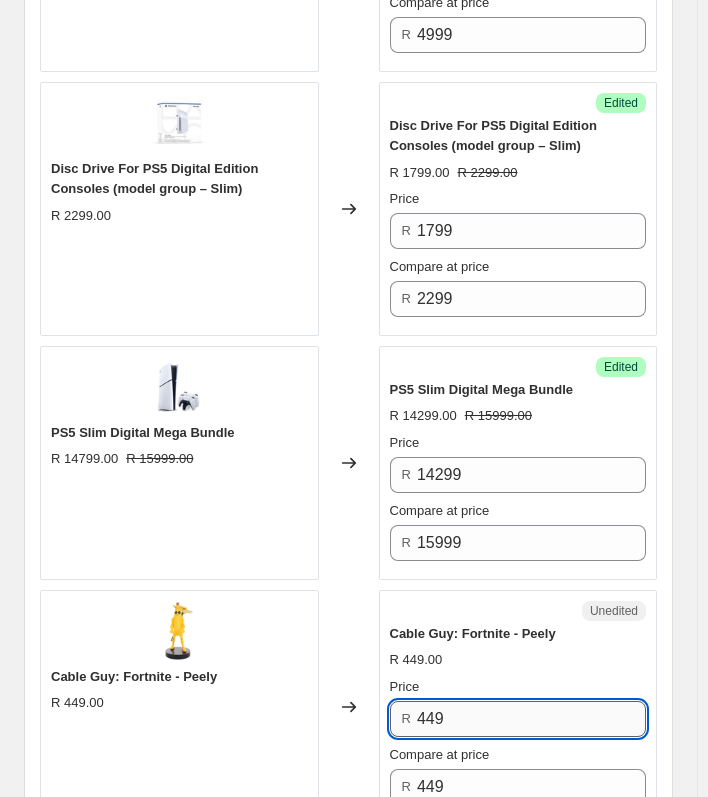 click on "449" at bounding box center (531, 719) 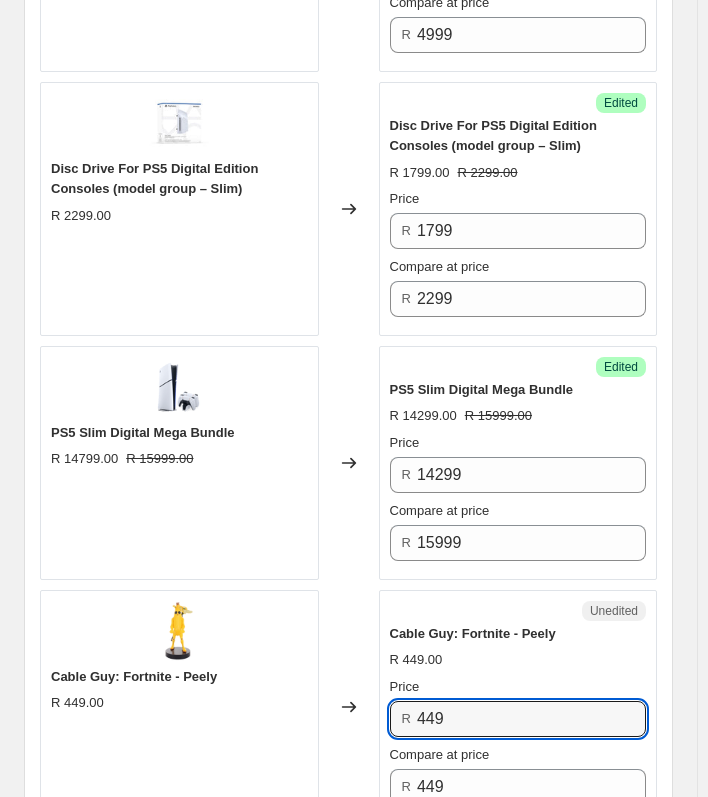 drag, startPoint x: 491, startPoint y: 695, endPoint x: 263, endPoint y: 694, distance: 228.0022 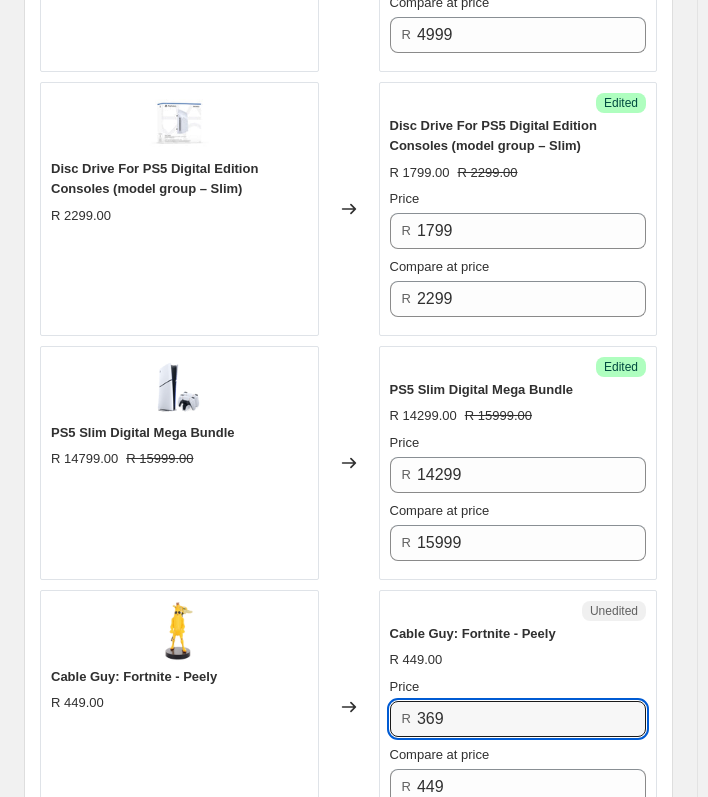 type on "369" 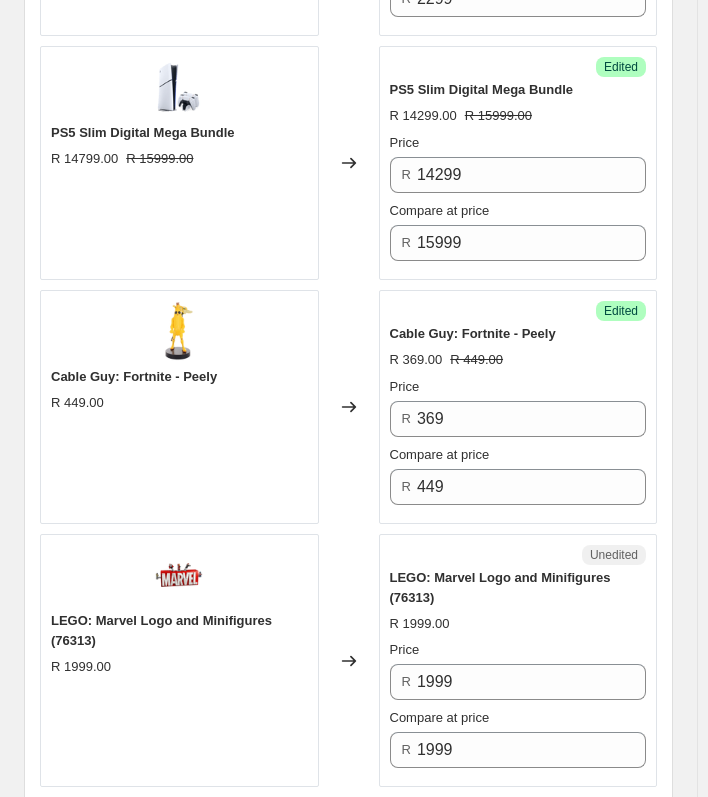 scroll, scrollTop: 2564, scrollLeft: 0, axis: vertical 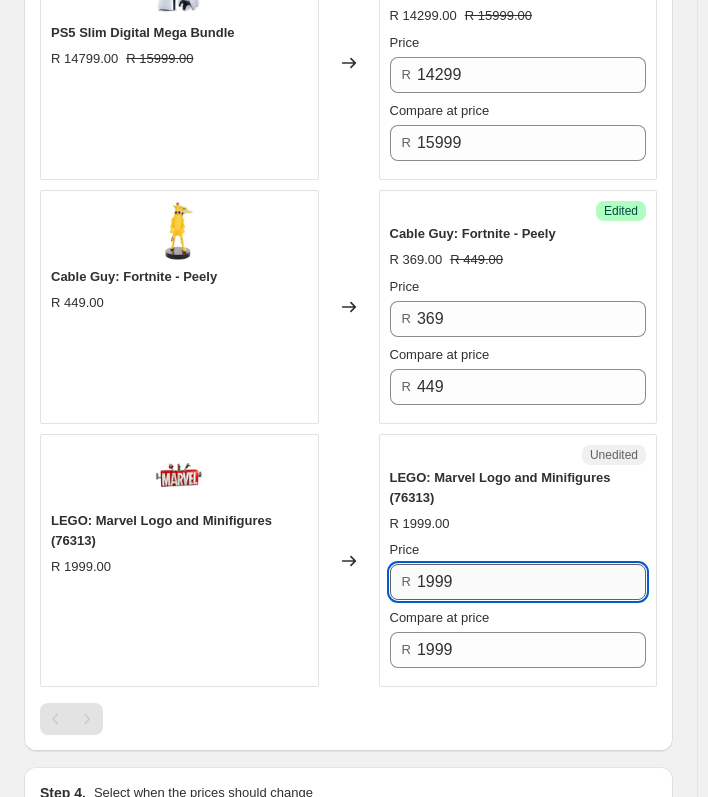 click on "1999" at bounding box center (531, 582) 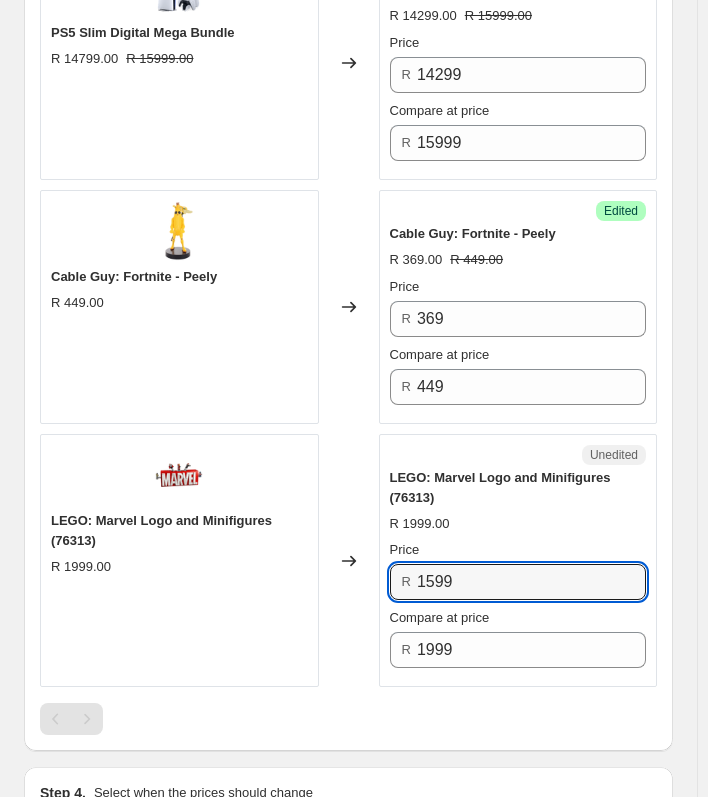 type on "1599" 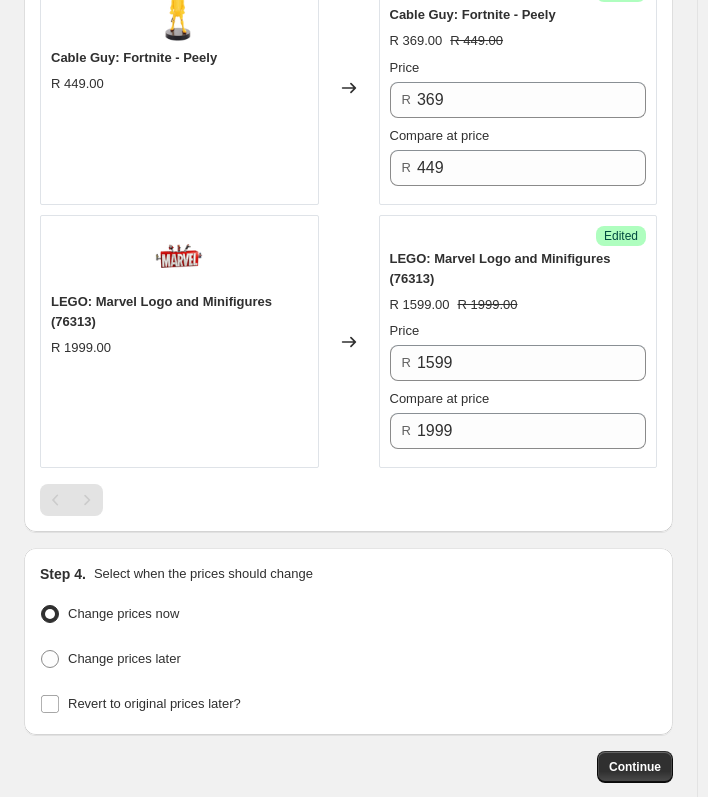 scroll, scrollTop: 2861, scrollLeft: 0, axis: vertical 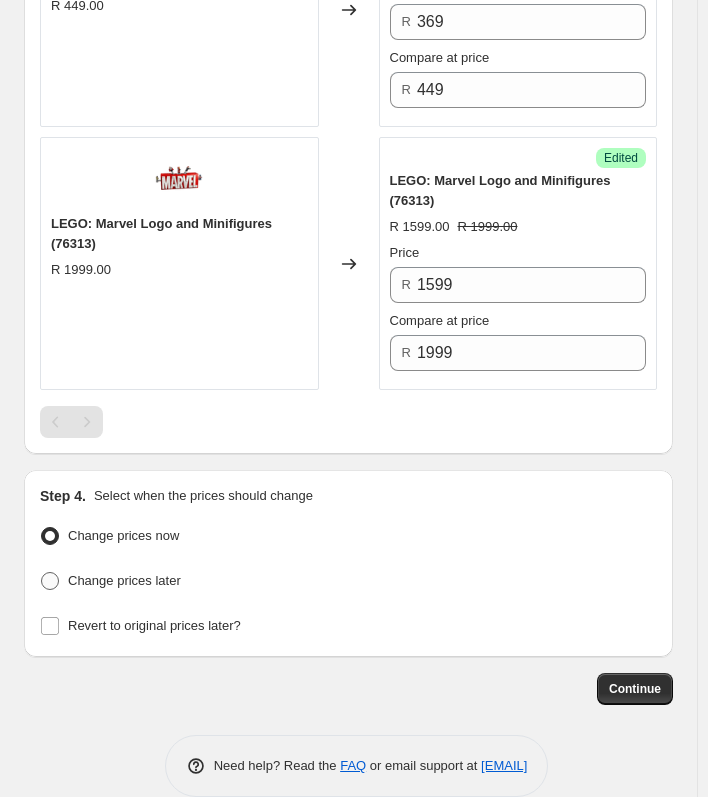 click on "Change prices later" at bounding box center (124, 580) 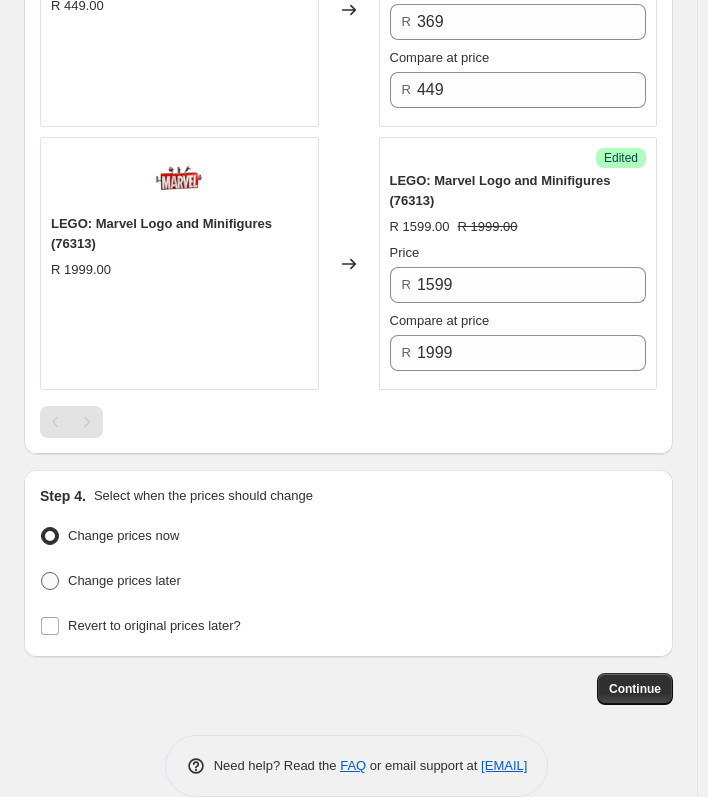 radio on "true" 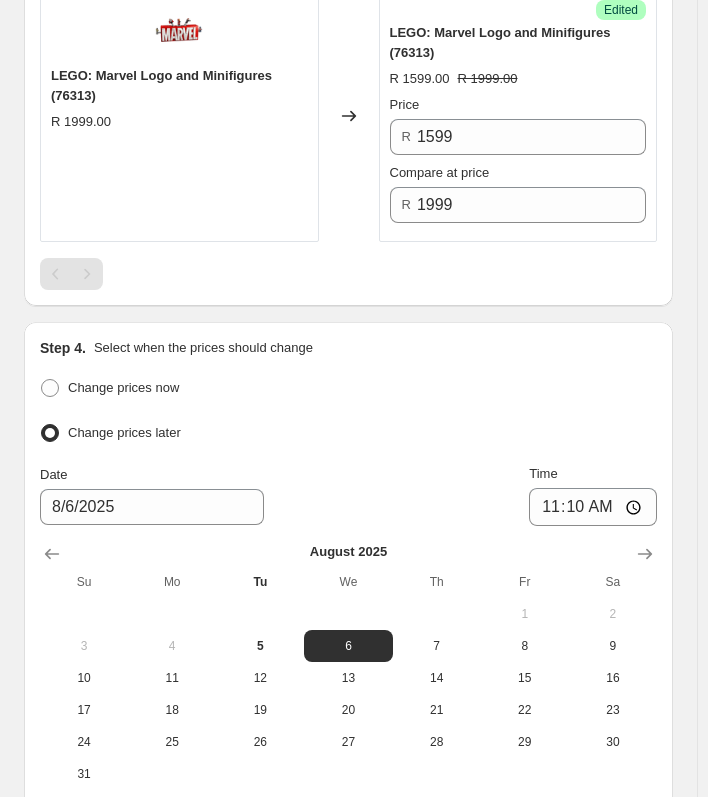 scroll, scrollTop: 3061, scrollLeft: 0, axis: vertical 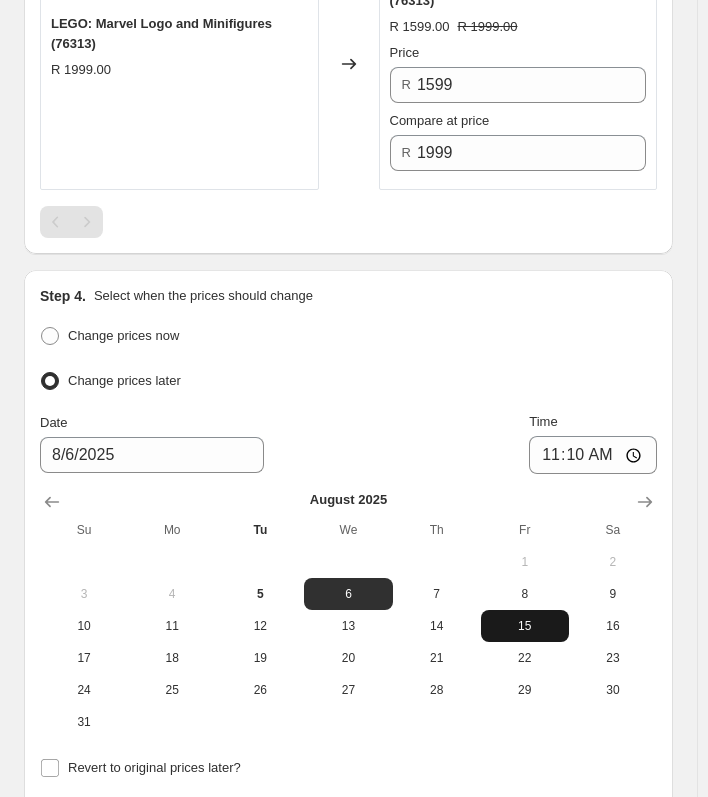 click on "15" at bounding box center [525, 626] 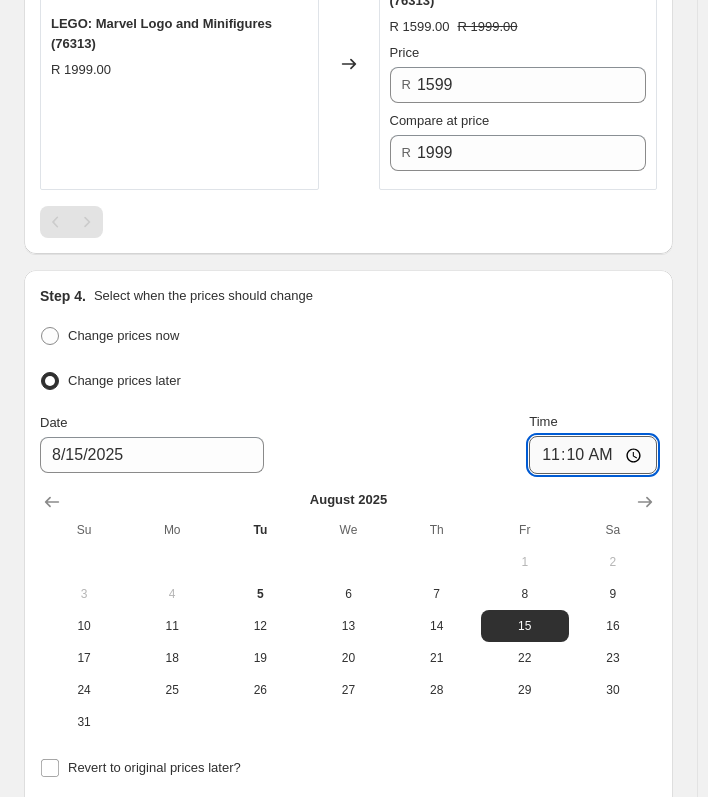 click on "11:10" at bounding box center [593, 455] 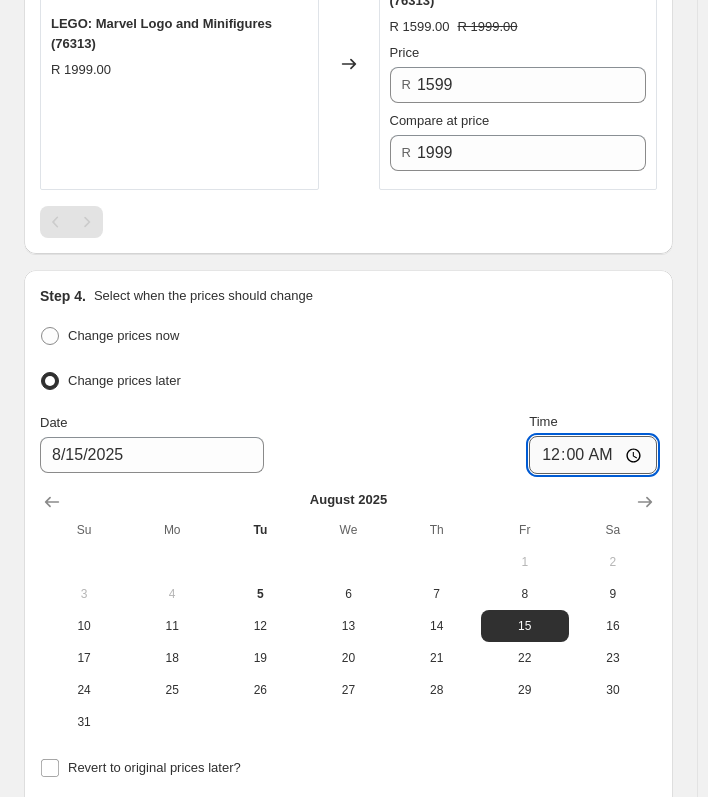 type on "00:01" 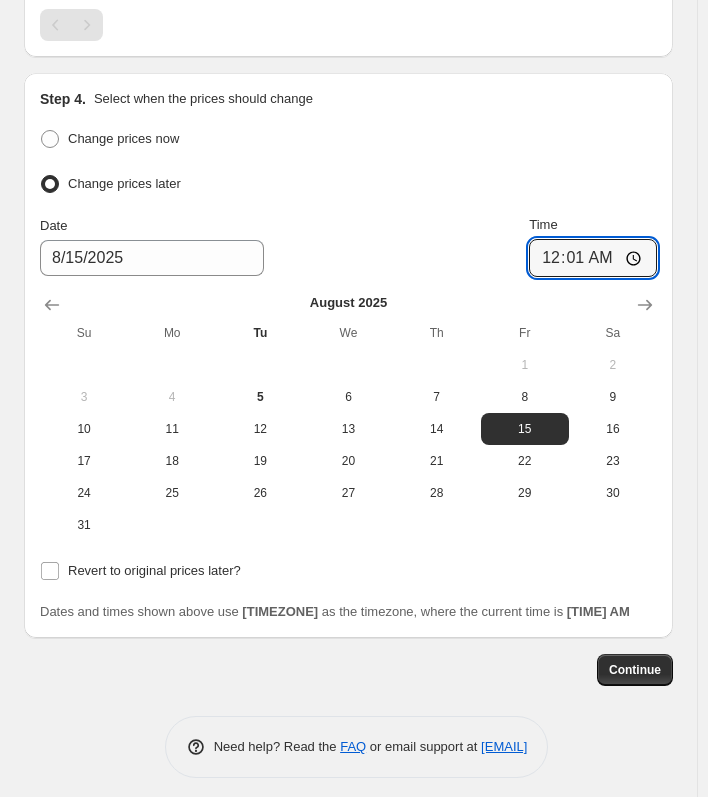 scroll, scrollTop: 3259, scrollLeft: 0, axis: vertical 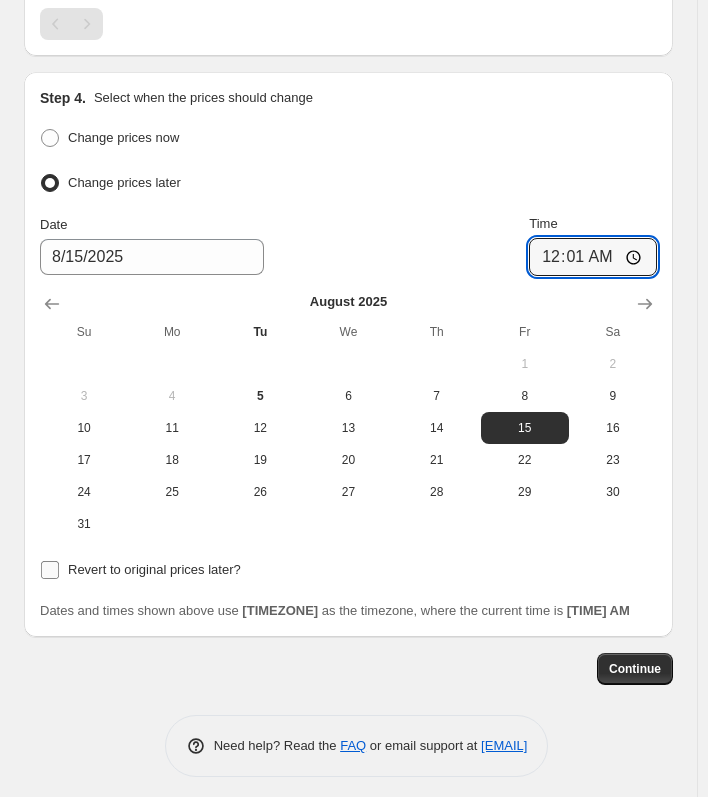 click on "Revert to original prices later?" at bounding box center (50, 570) 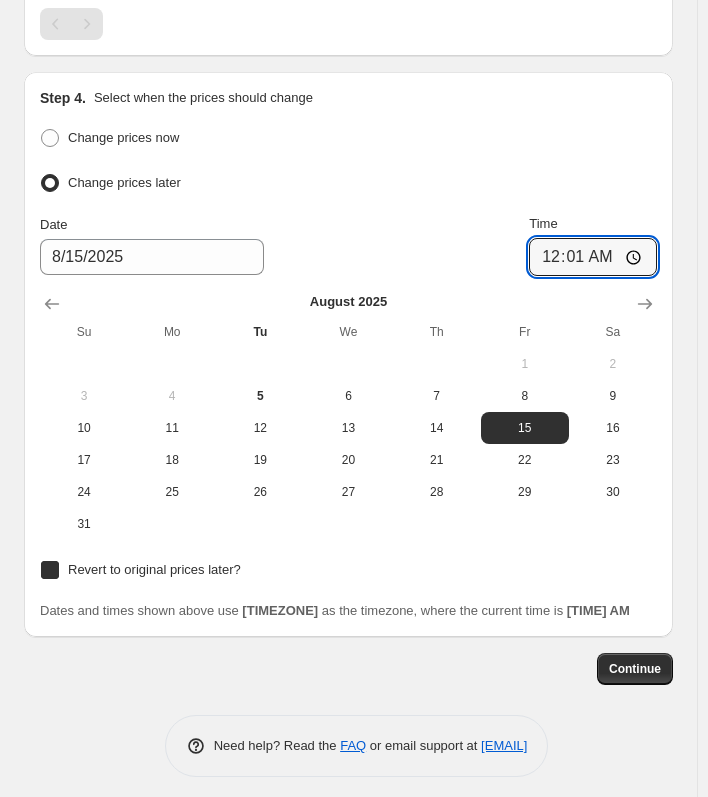 checkbox on "true" 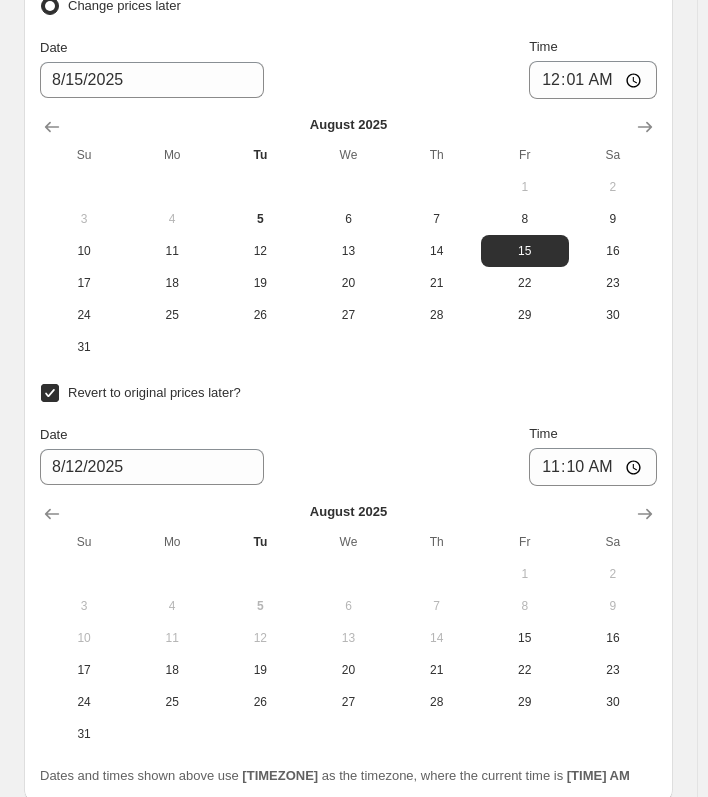 scroll, scrollTop: 3459, scrollLeft: 0, axis: vertical 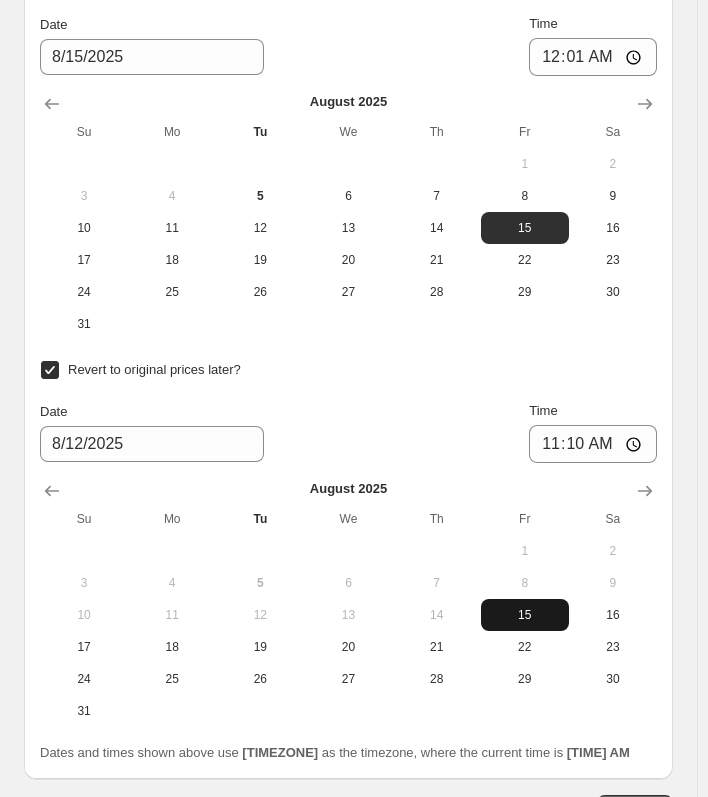 click on "15" at bounding box center (525, 615) 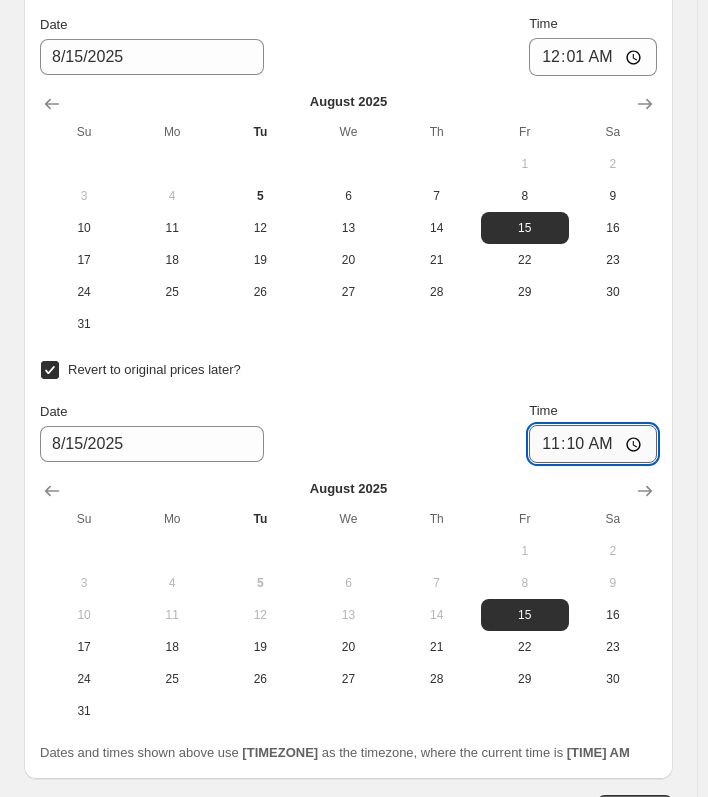 click on "11:10" at bounding box center [593, 444] 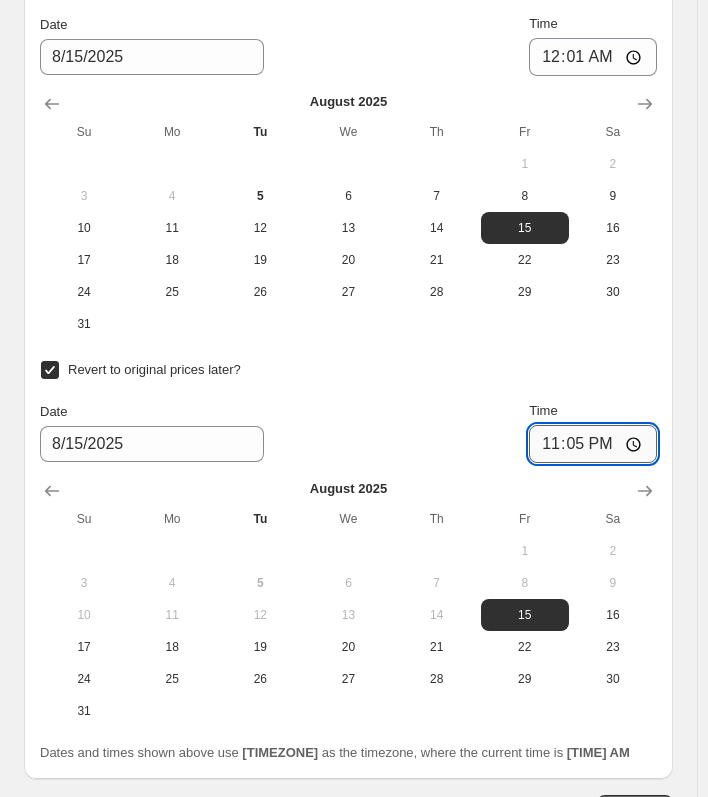 type on "23:59" 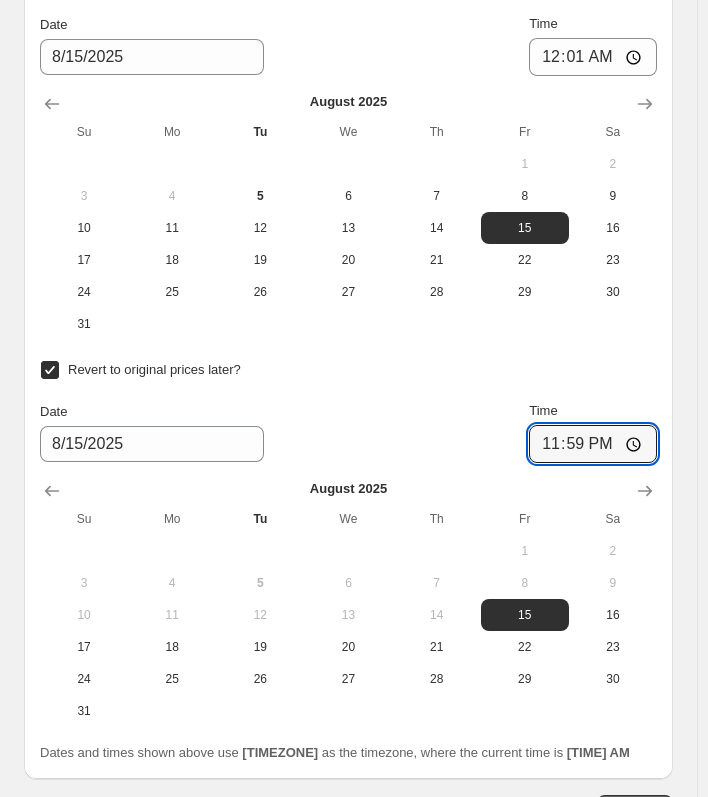 click on "Date [DATE] Time [TIME]" at bounding box center [348, 432] 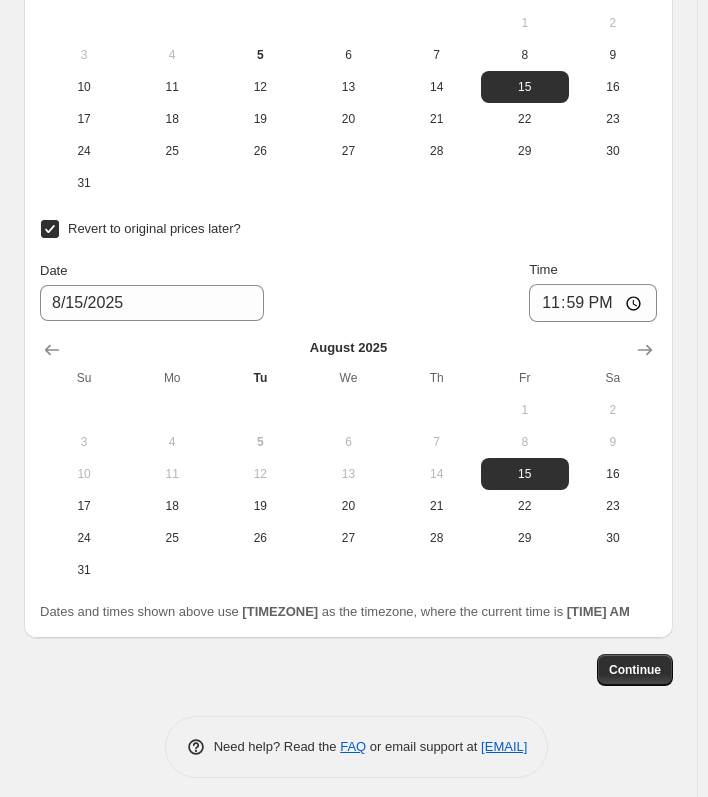 scroll, scrollTop: 3601, scrollLeft: 0, axis: vertical 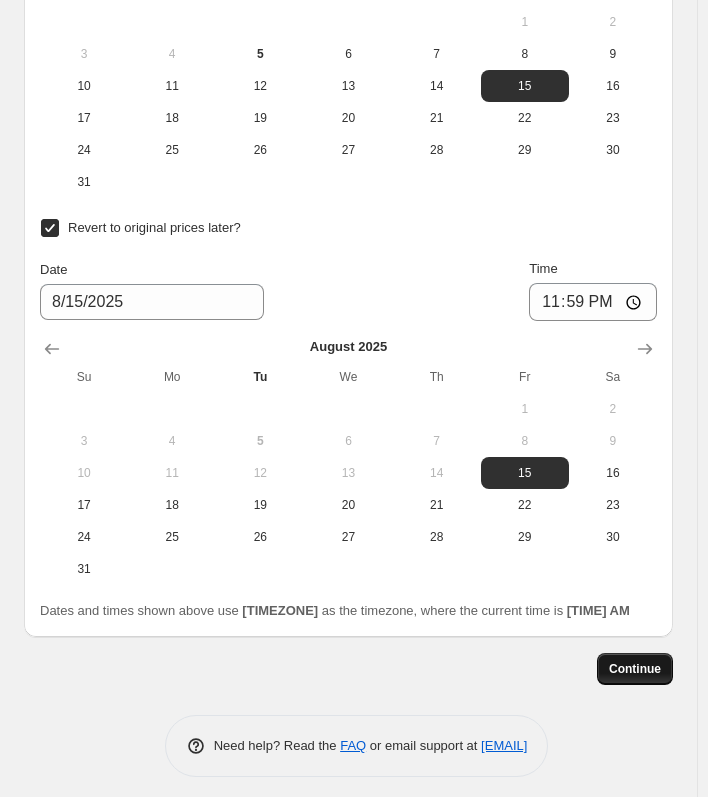 click on "Continue" at bounding box center [635, 669] 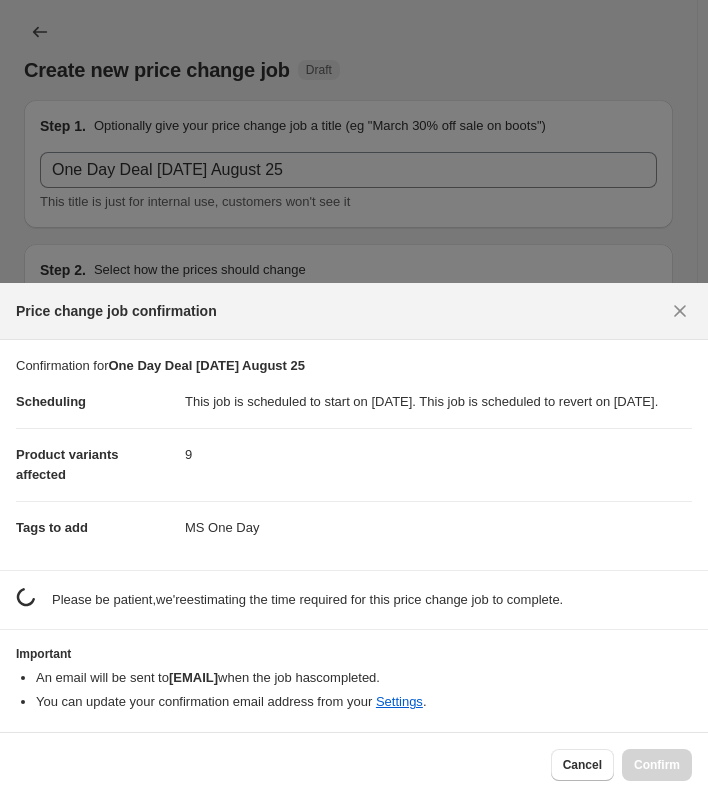 scroll, scrollTop: 0, scrollLeft: 0, axis: both 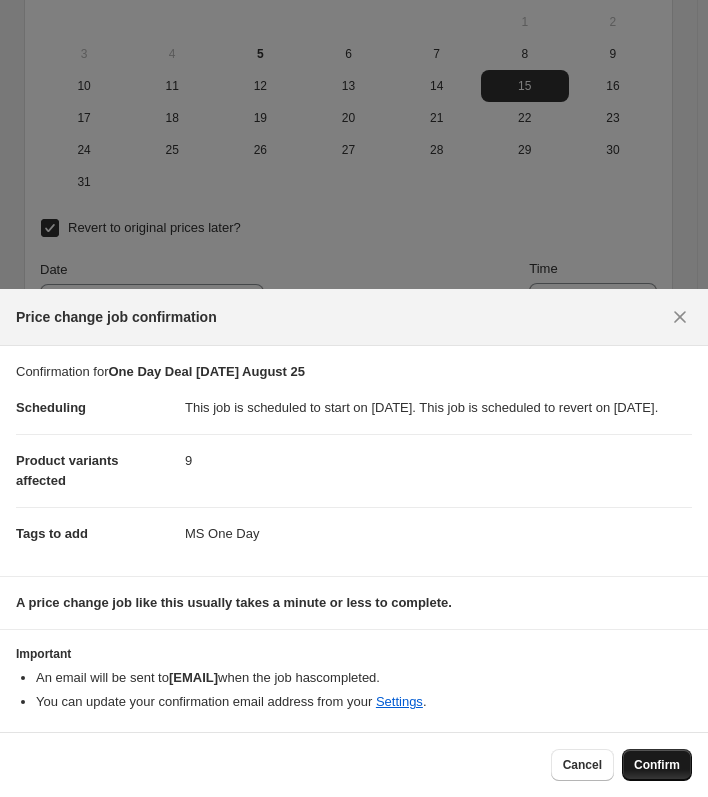click on "Confirm" at bounding box center (657, 765) 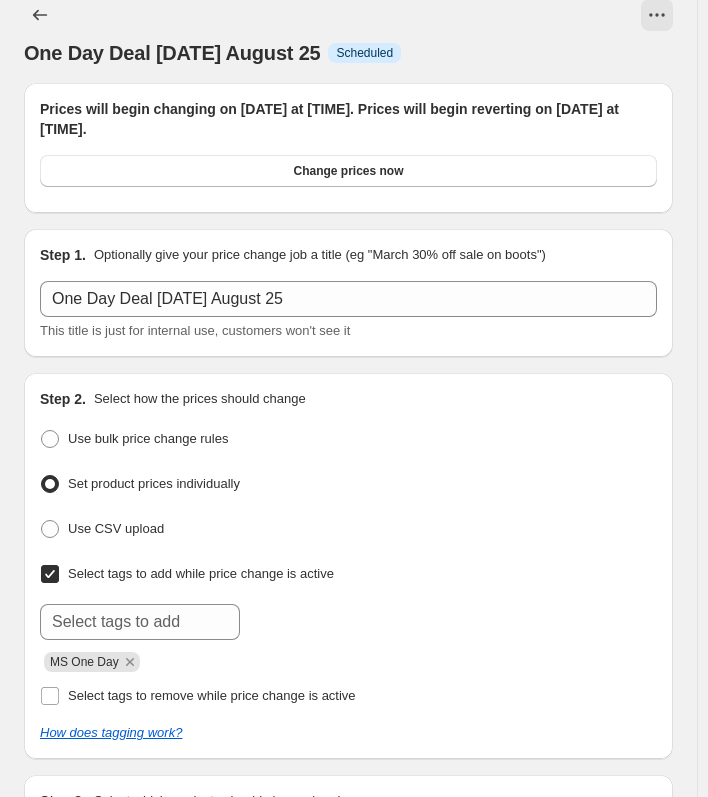 scroll, scrollTop: 0, scrollLeft: 0, axis: both 